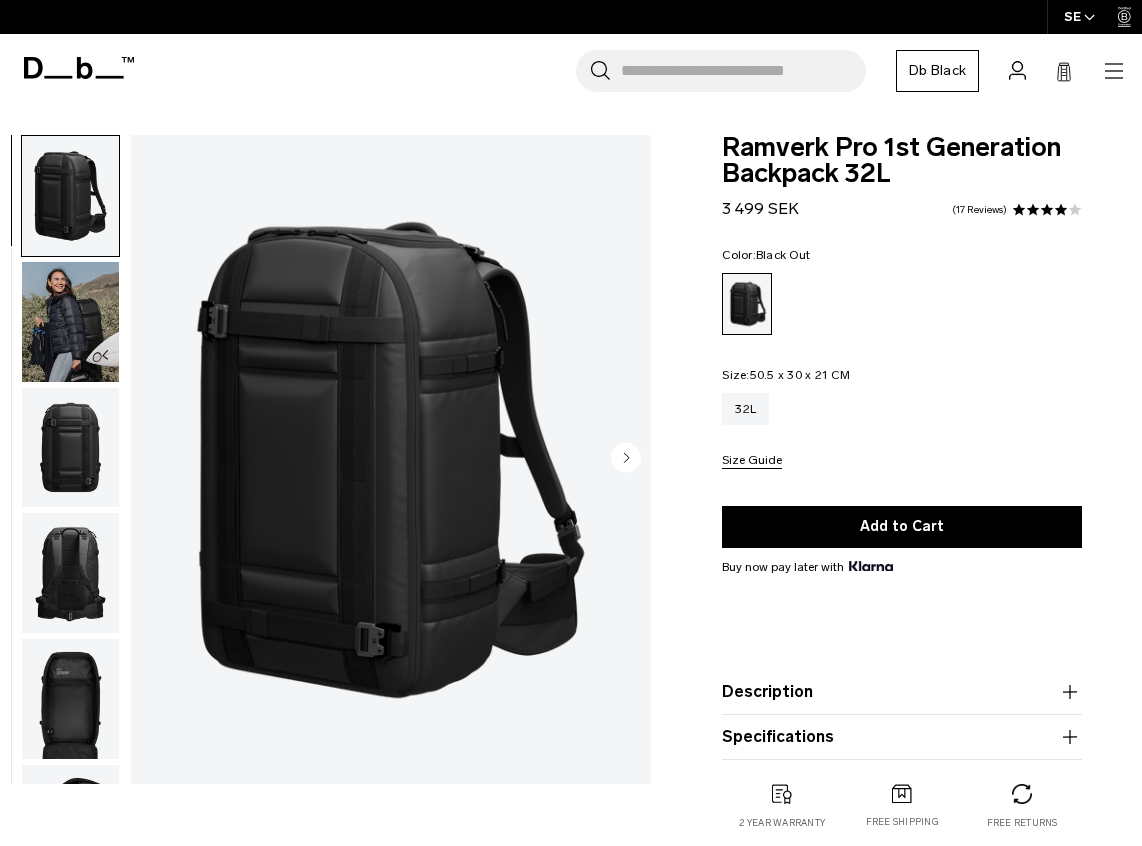 scroll, scrollTop: 0, scrollLeft: 0, axis: both 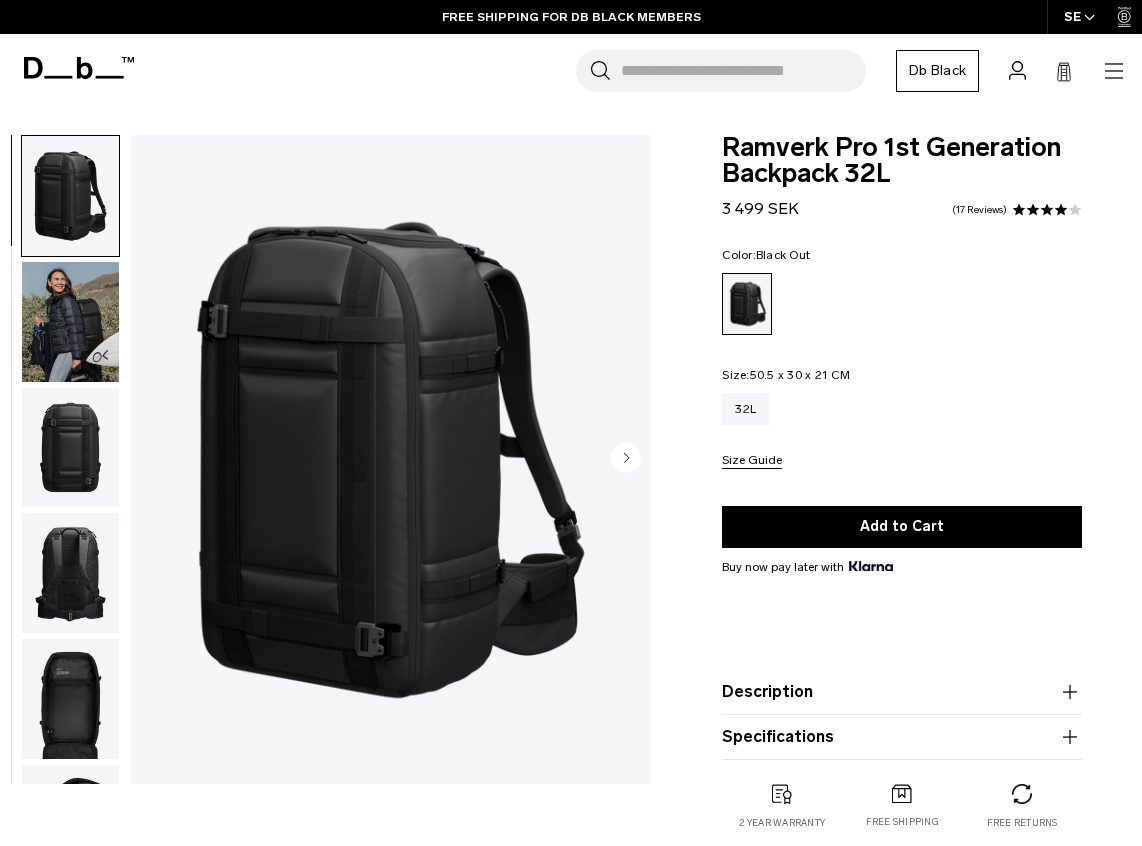 click 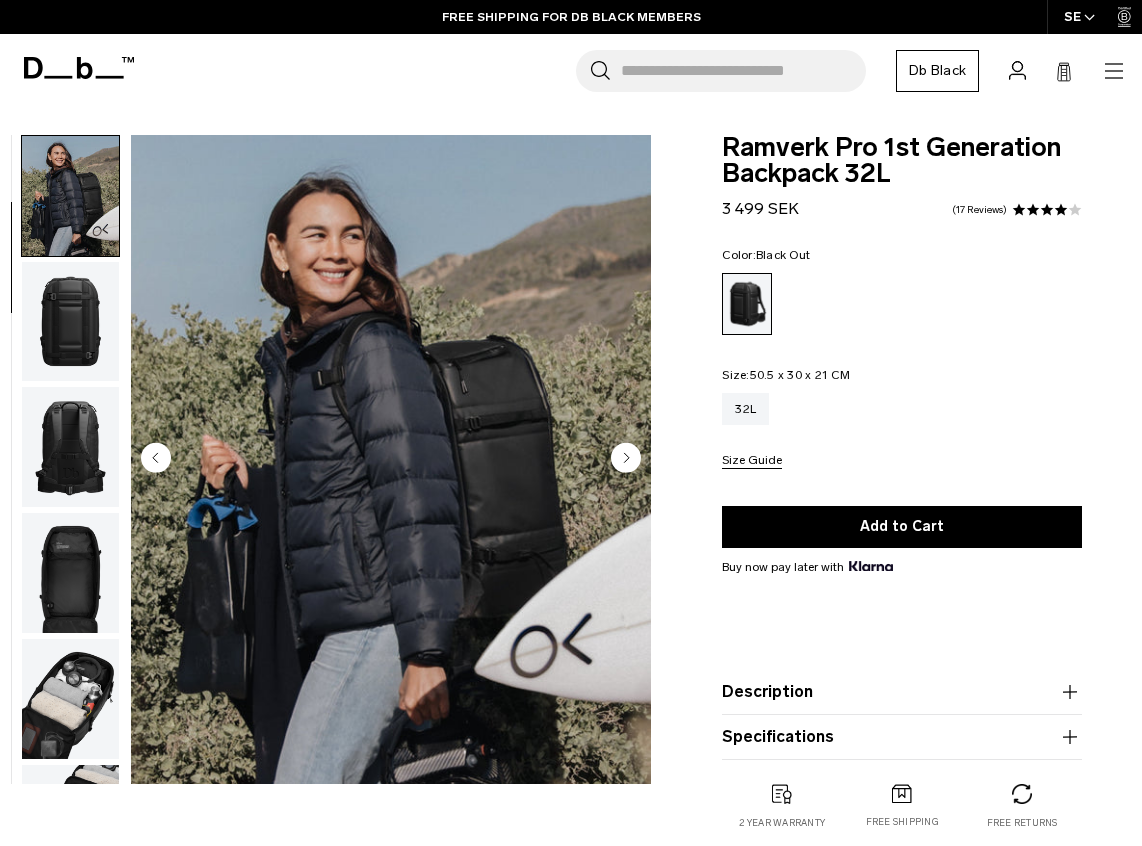click 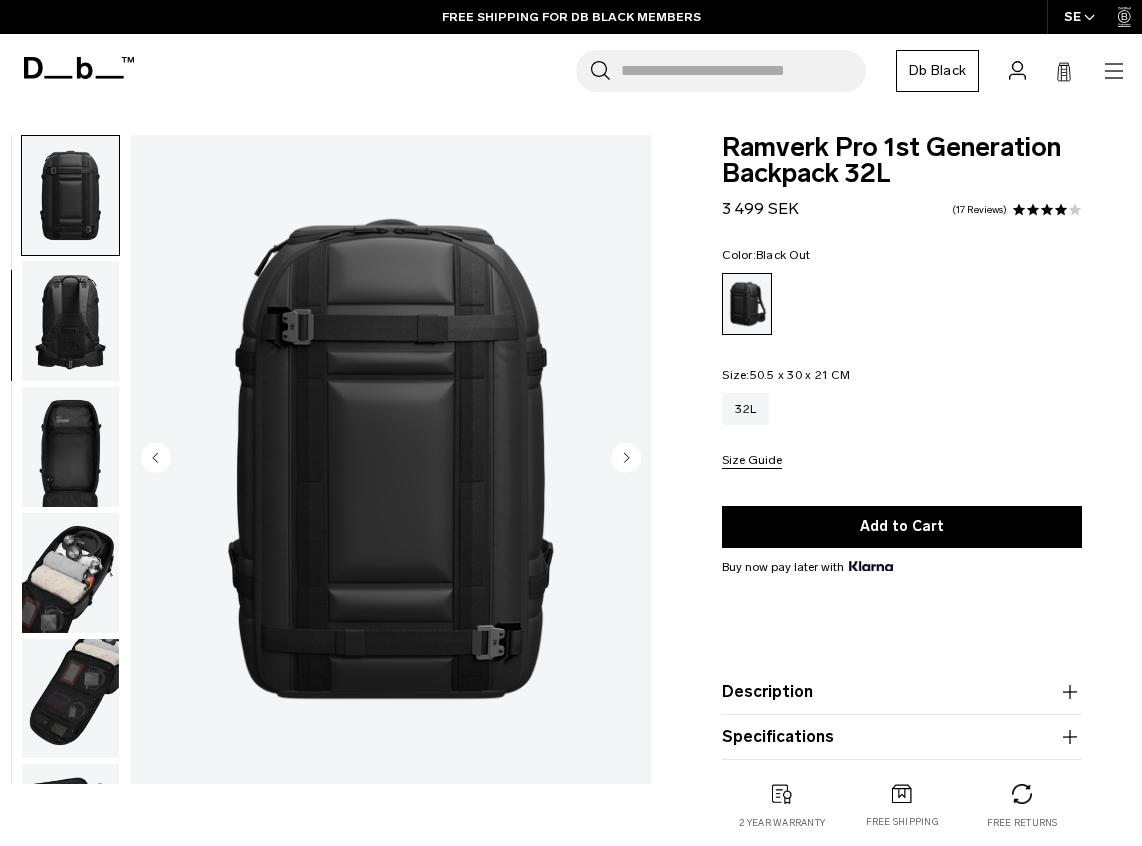 click 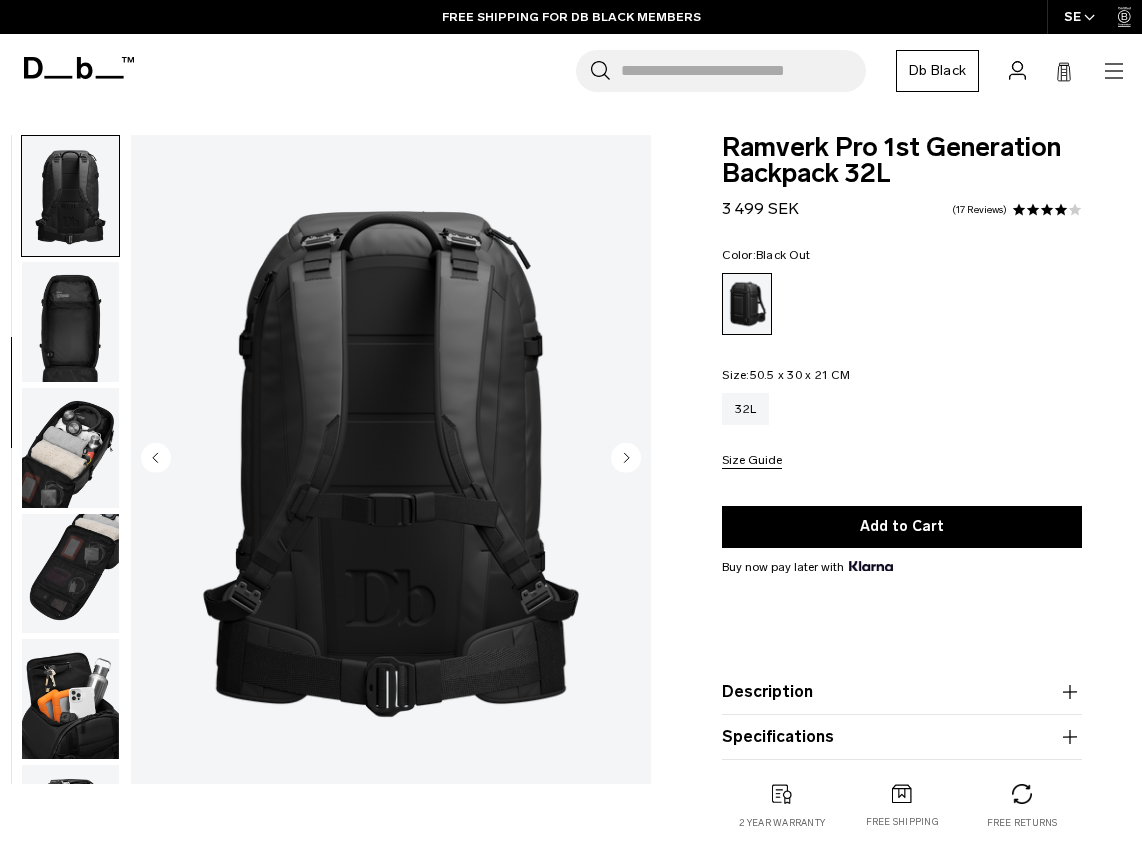 click 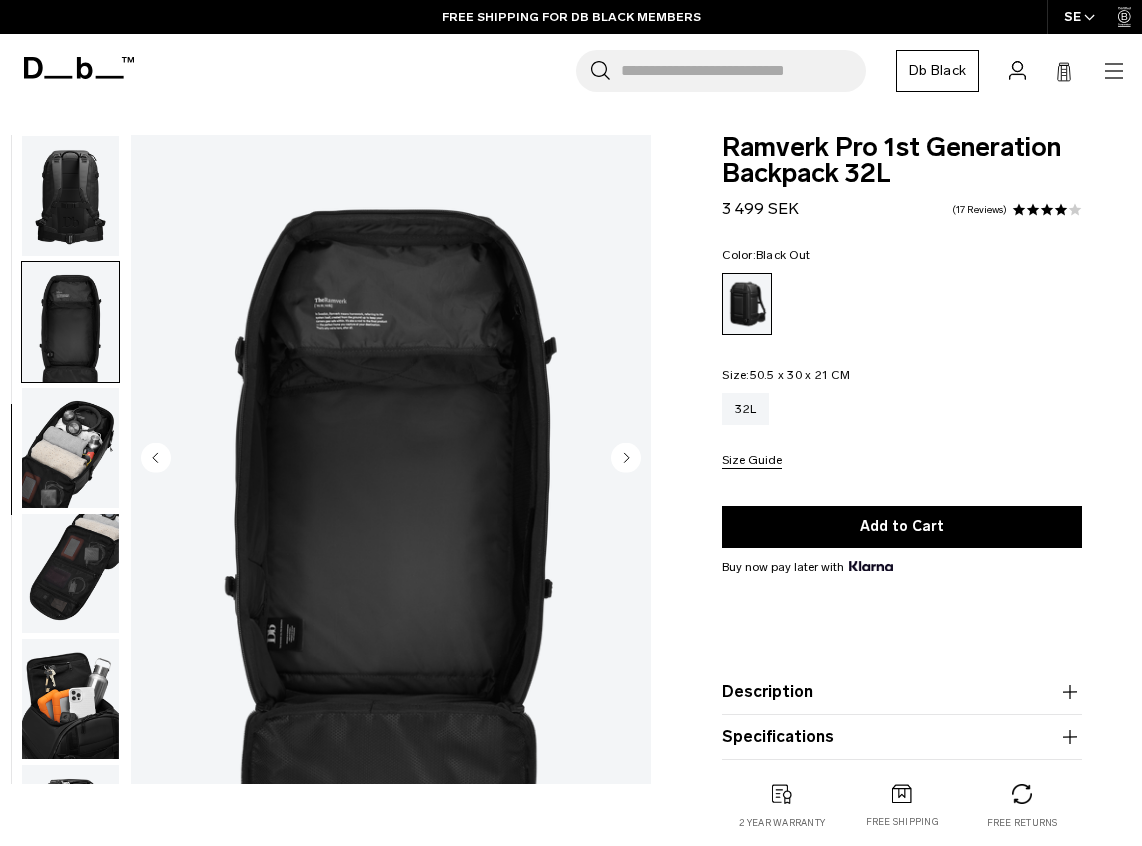 scroll, scrollTop: 479, scrollLeft: 0, axis: vertical 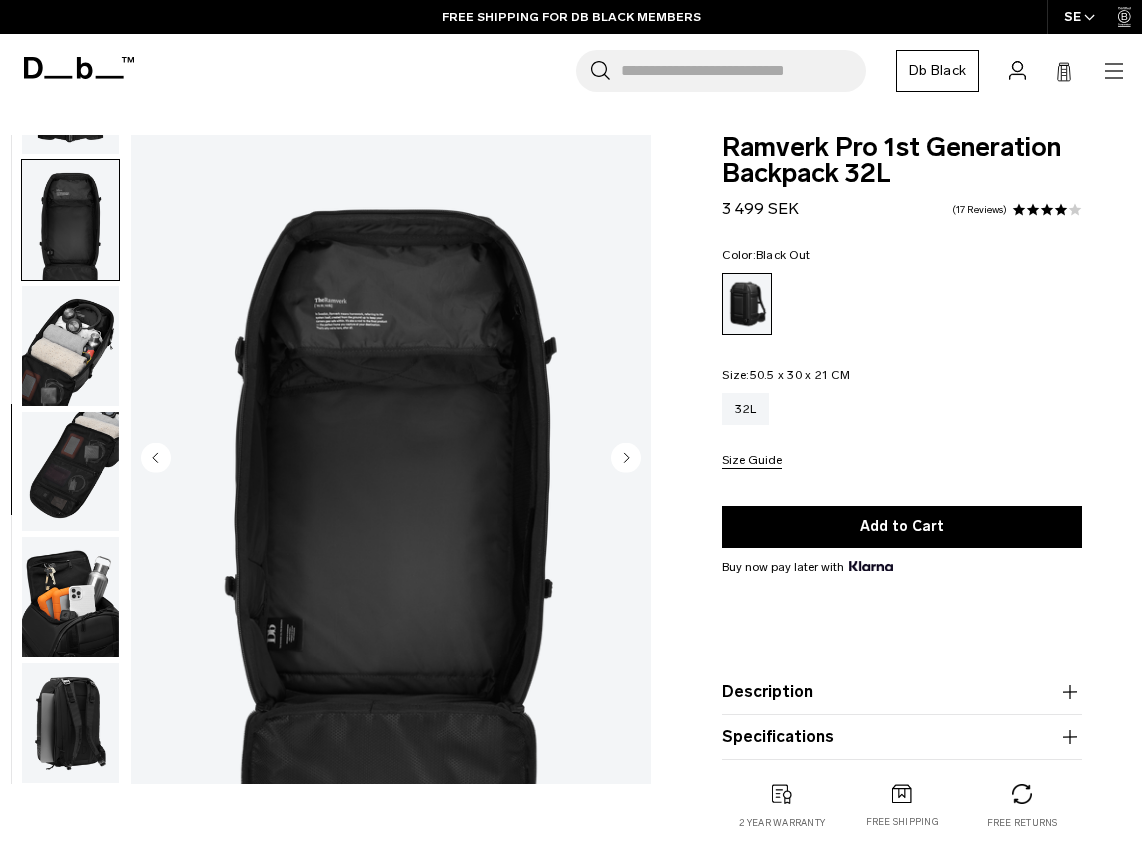 click 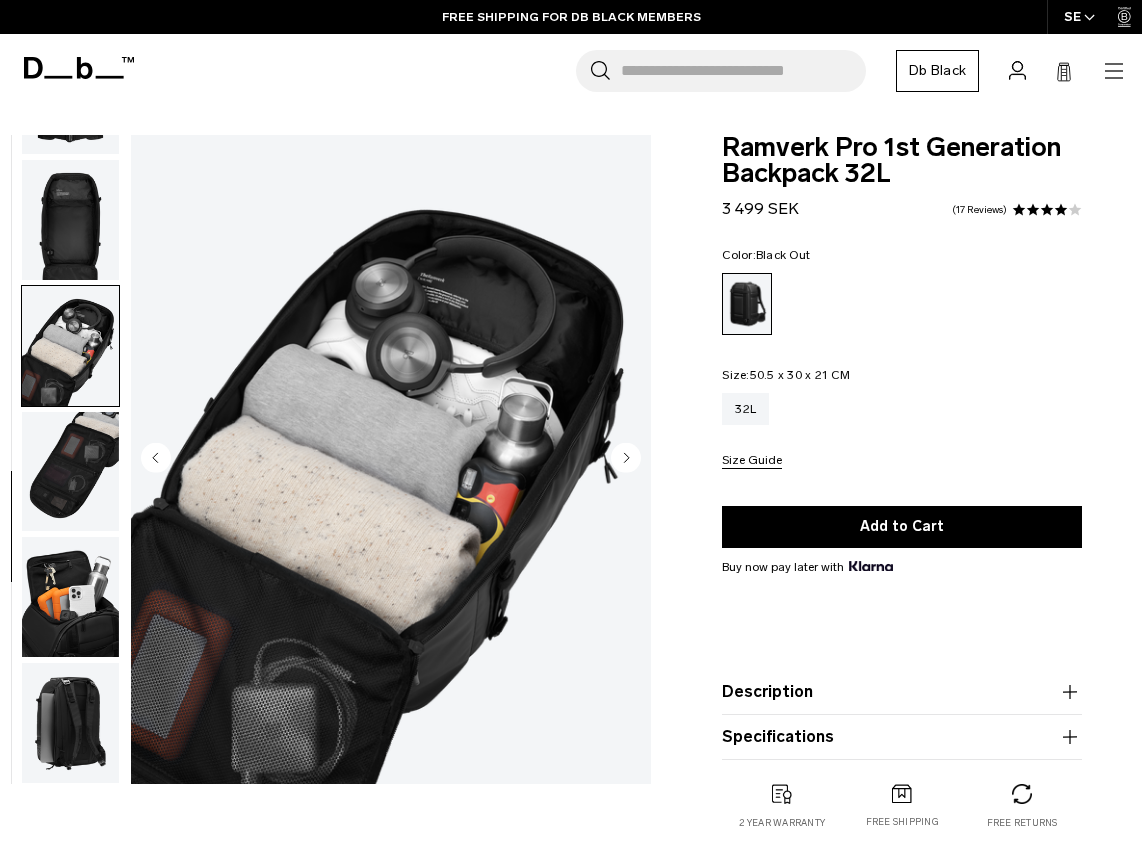 click 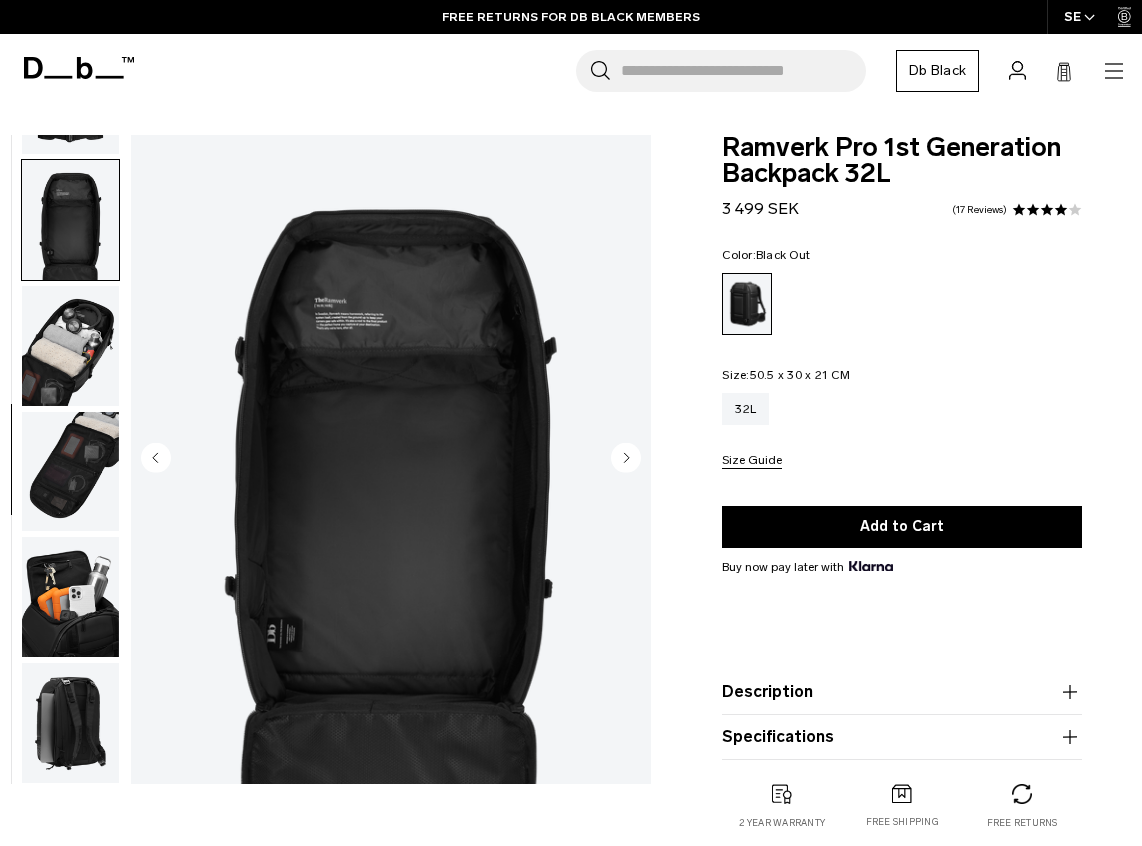 click 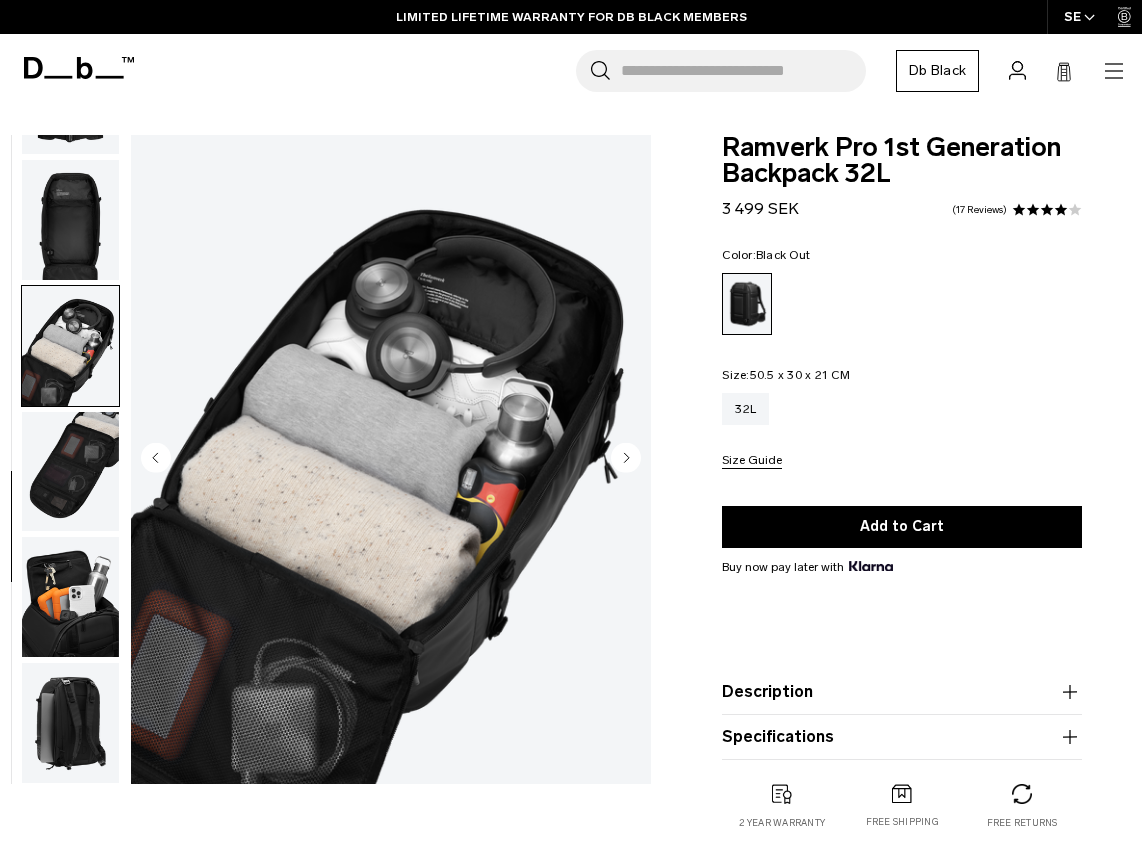 click 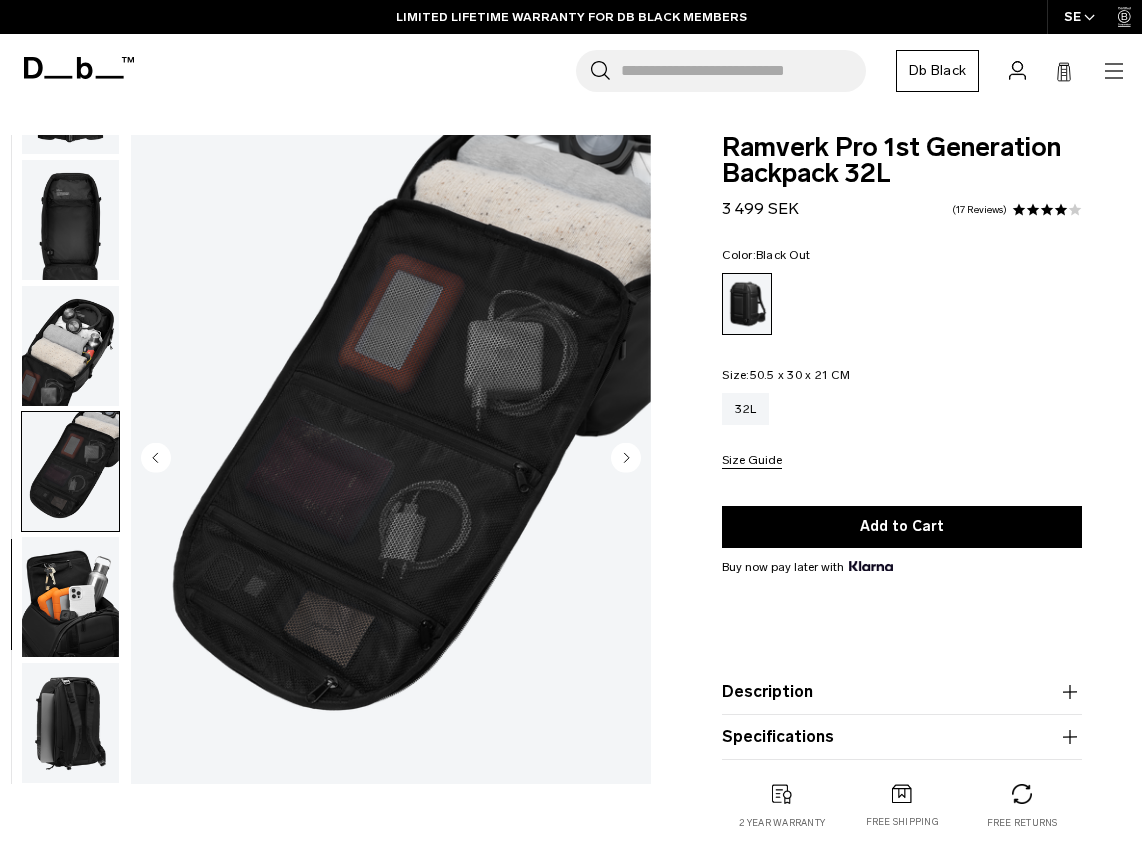click 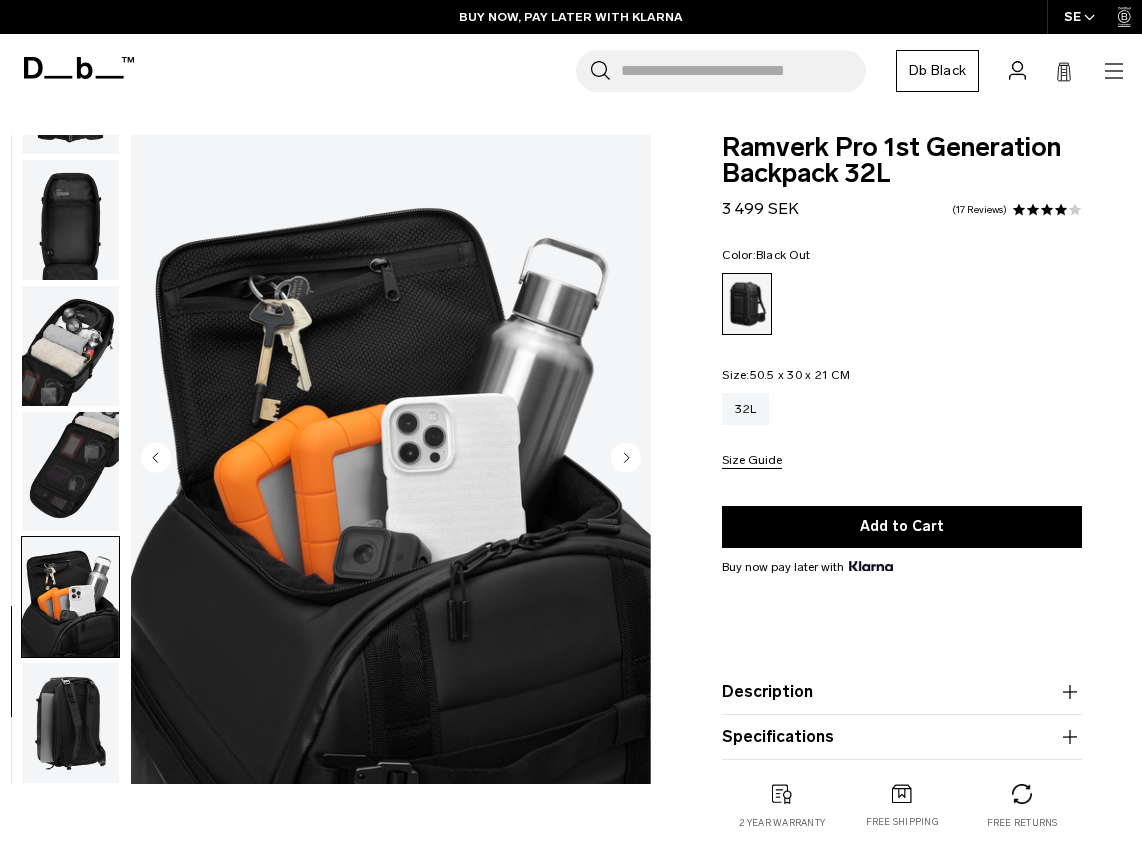 click 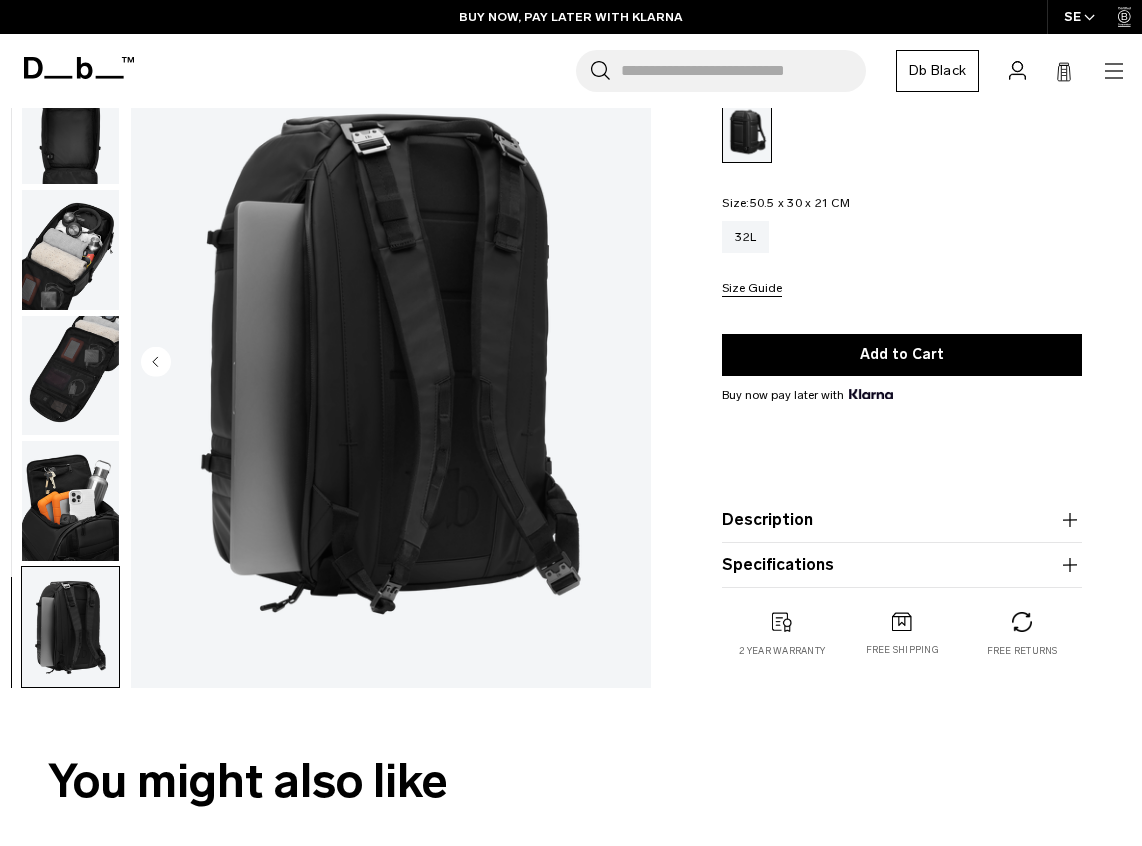 scroll, scrollTop: 149, scrollLeft: 0, axis: vertical 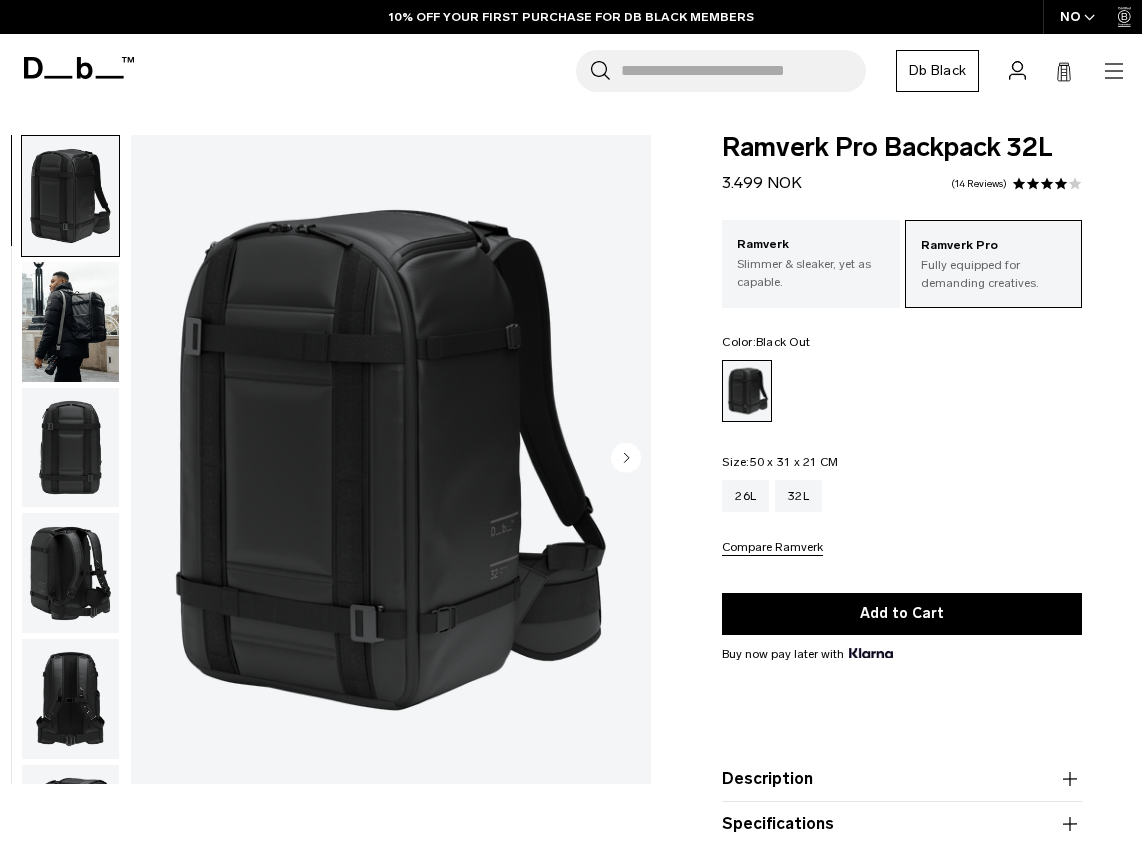 click at bounding box center (70, 322) 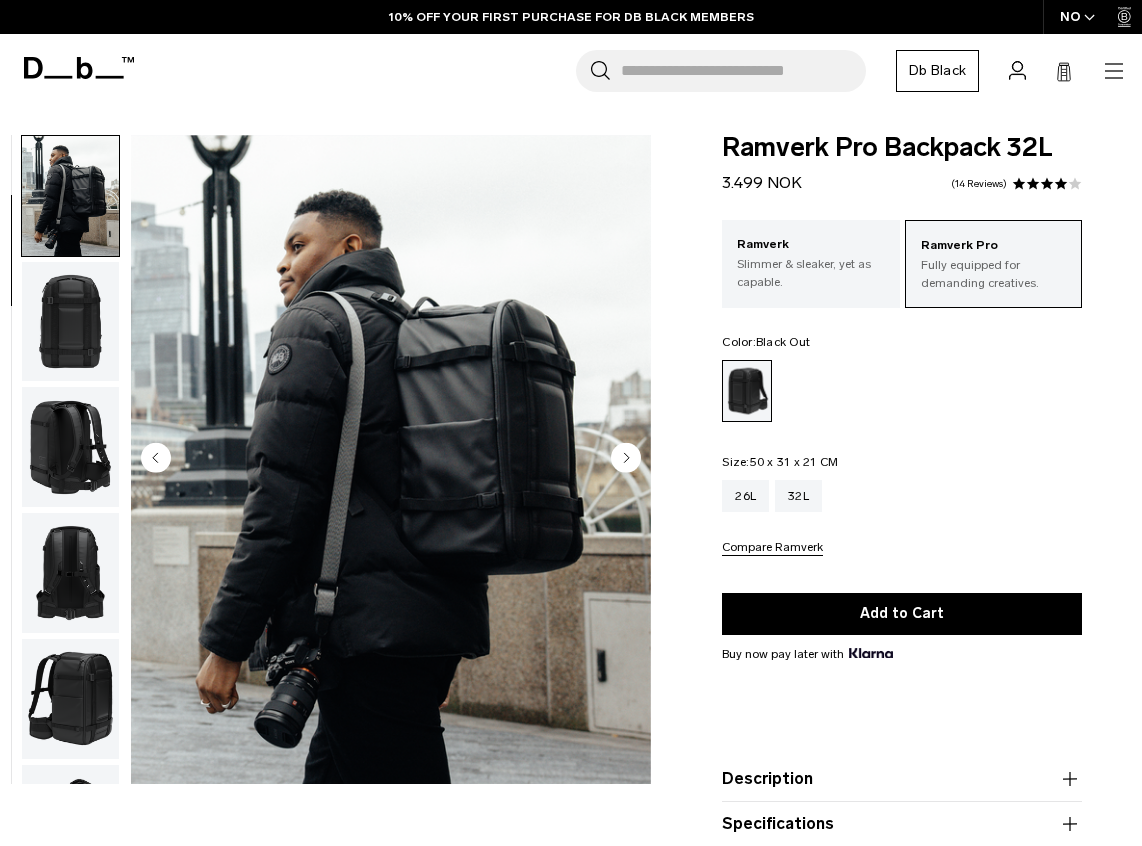 click at bounding box center [70, 447] 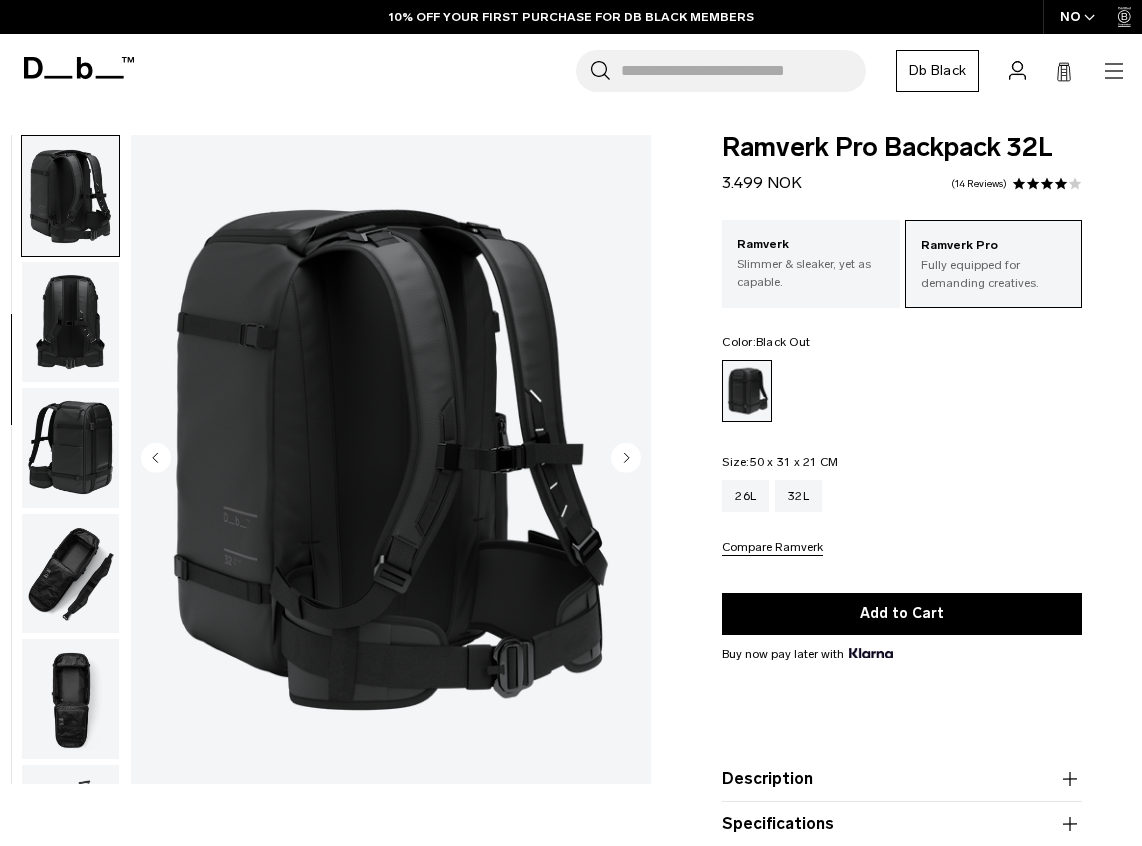 click at bounding box center [70, 448] 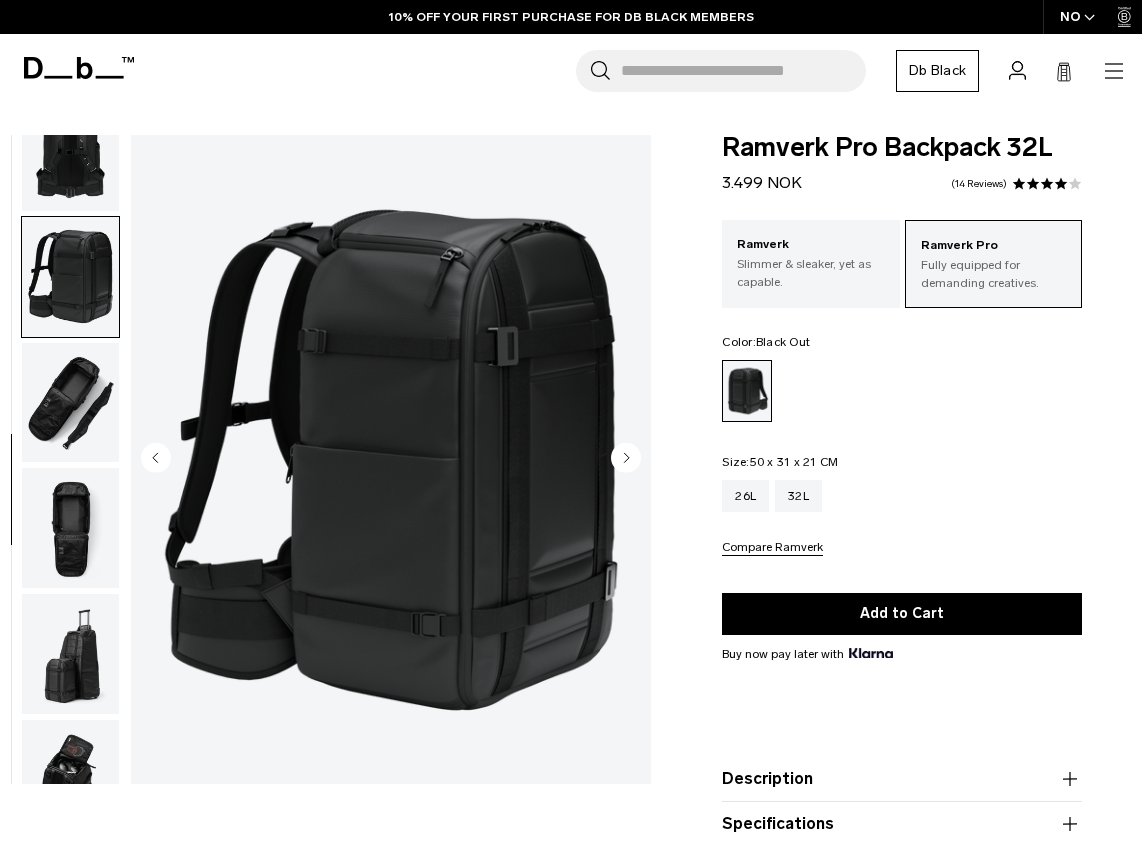 scroll, scrollTop: 605, scrollLeft: 0, axis: vertical 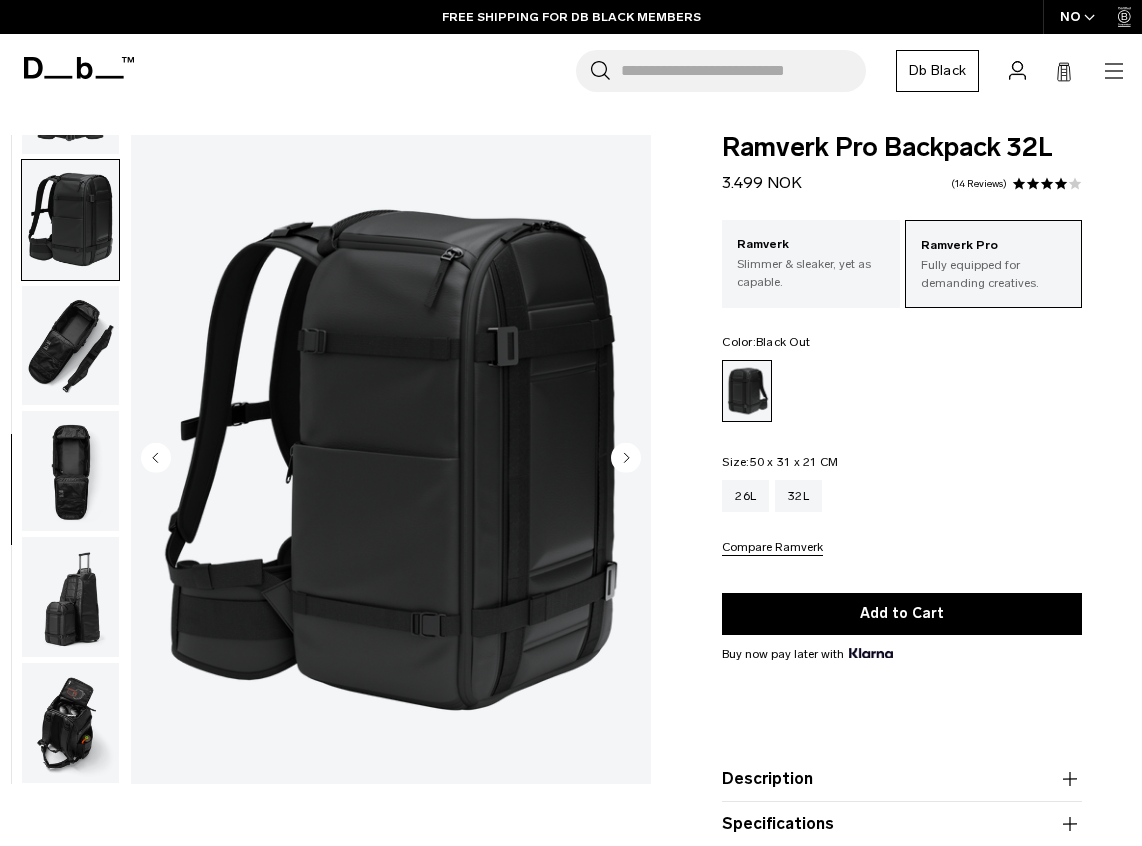 click at bounding box center (70, 471) 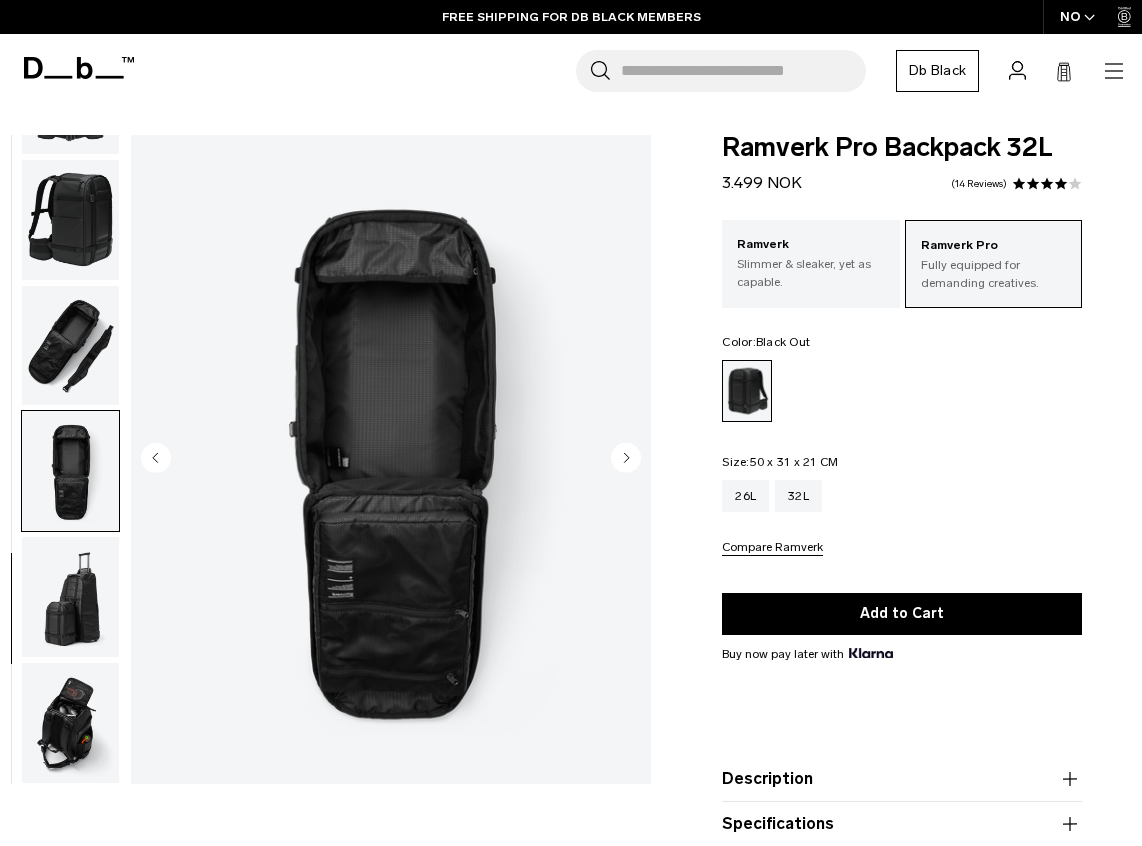click at bounding box center [70, 597] 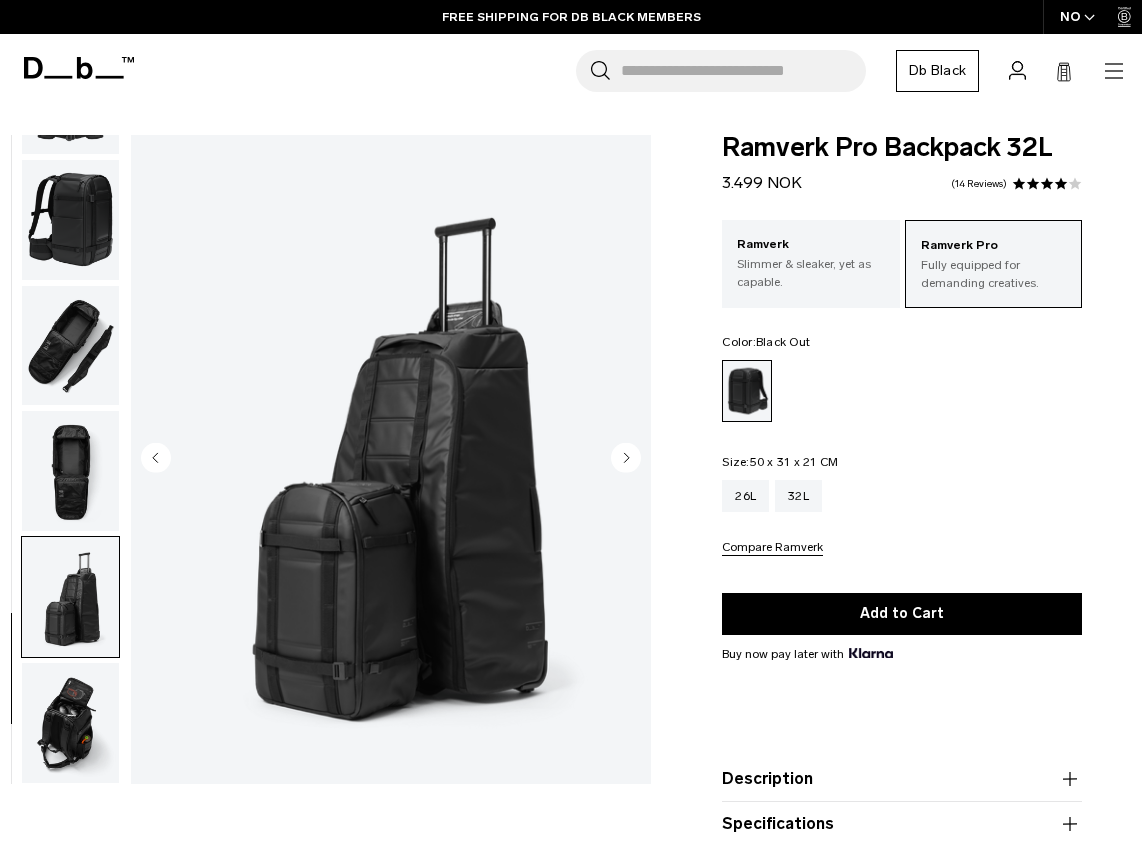 click at bounding box center [70, 471] 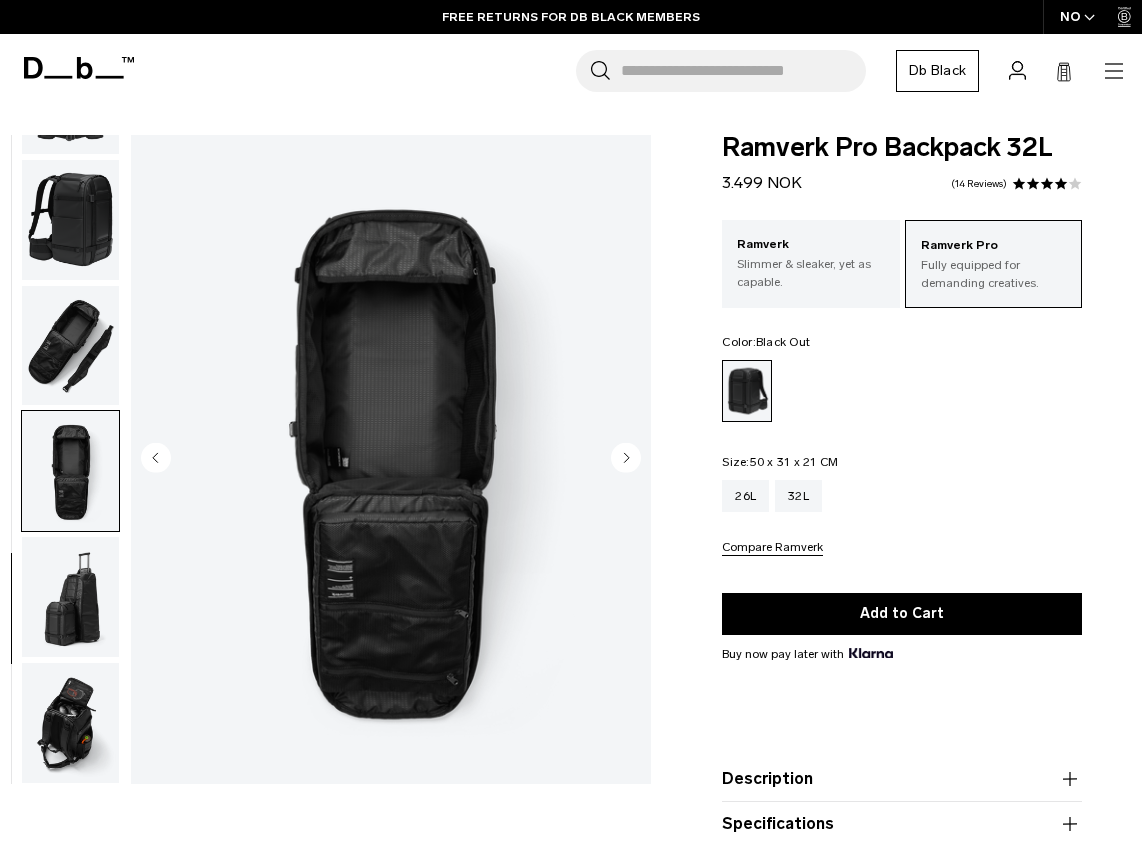 click at bounding box center (1075, 184) 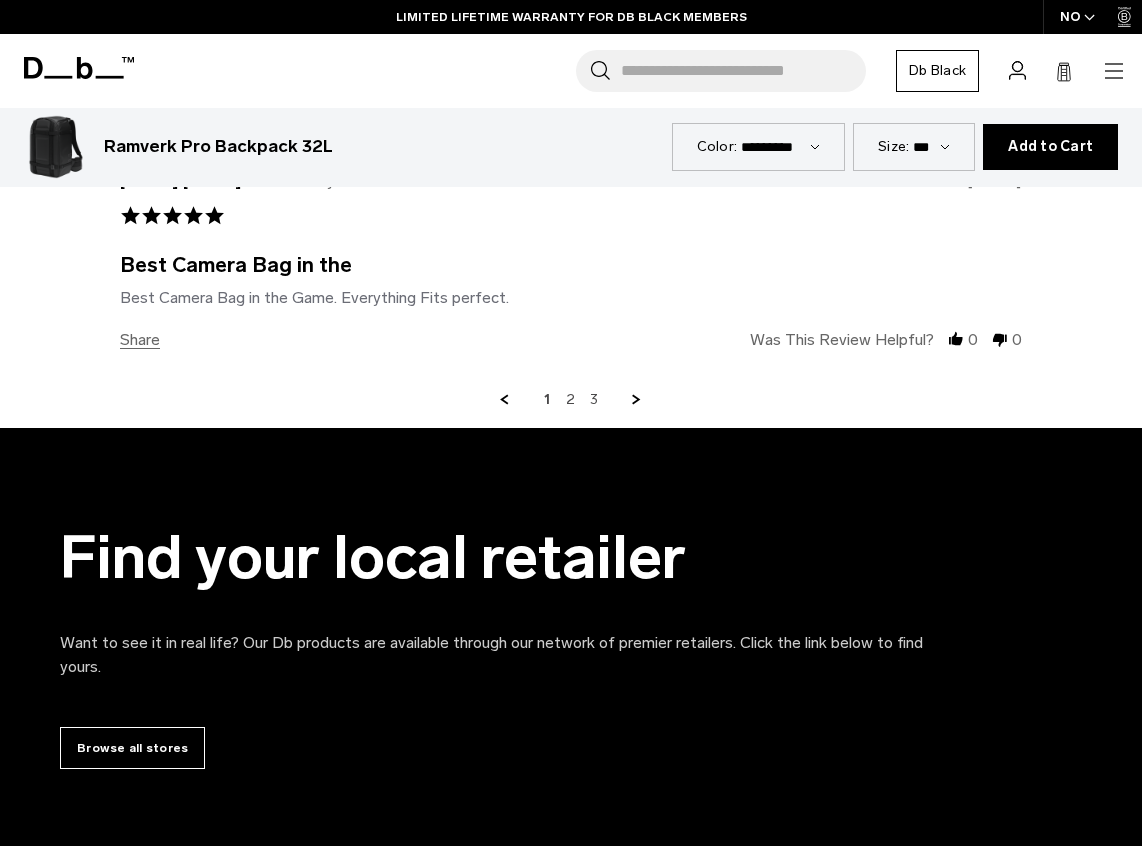 scroll, scrollTop: 4820, scrollLeft: 0, axis: vertical 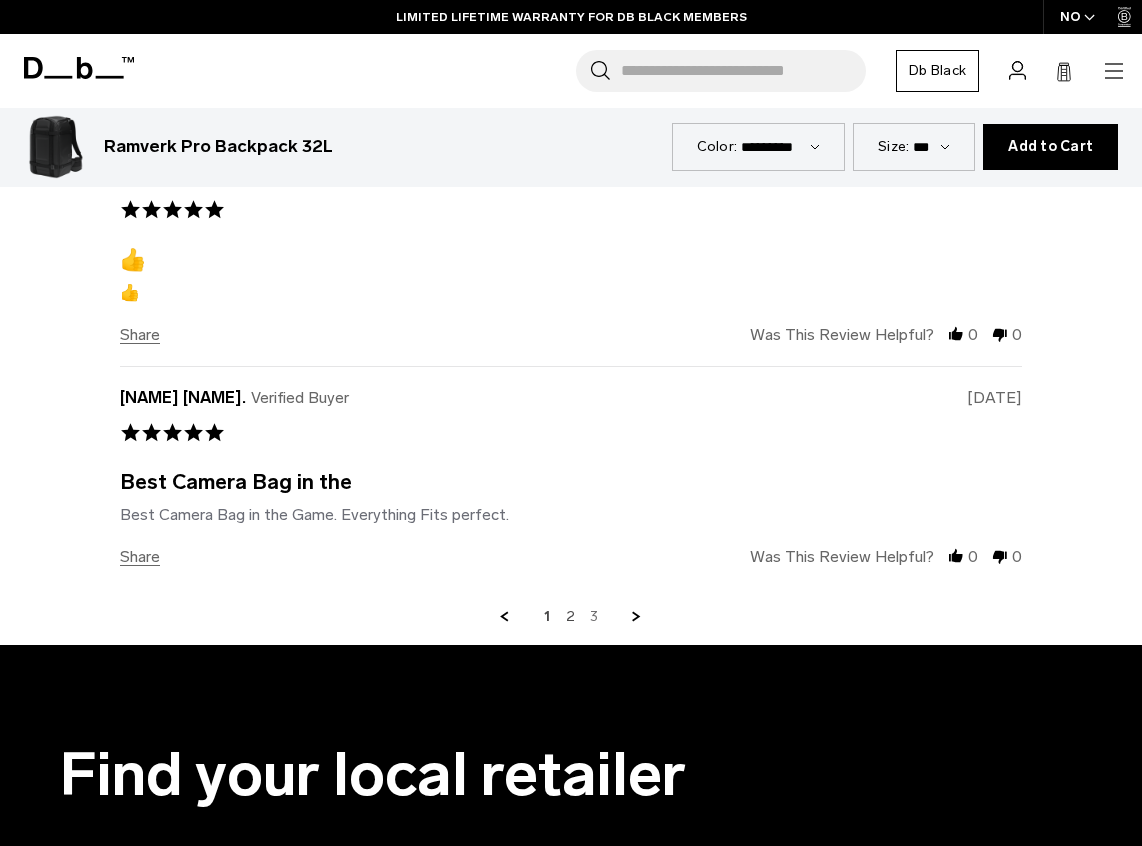 click on "3" at bounding box center (594, 617) 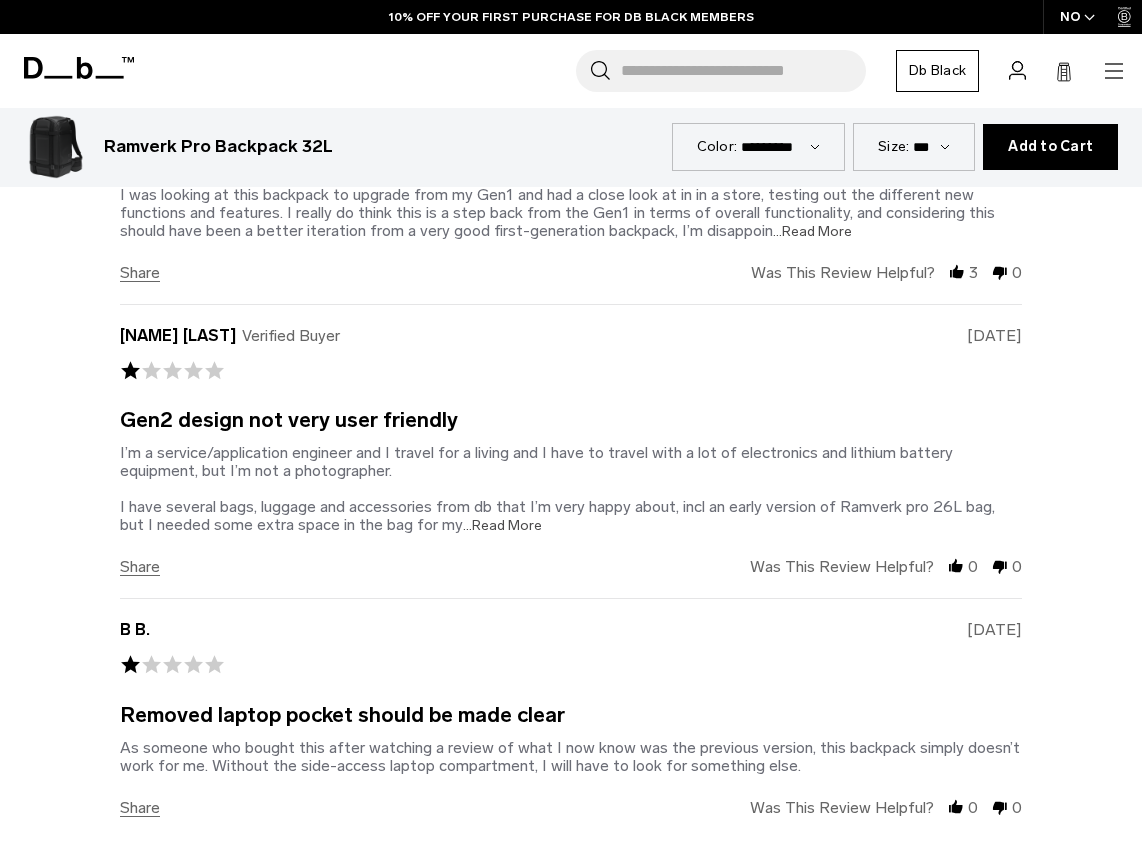 scroll, scrollTop: 4420, scrollLeft: 0, axis: vertical 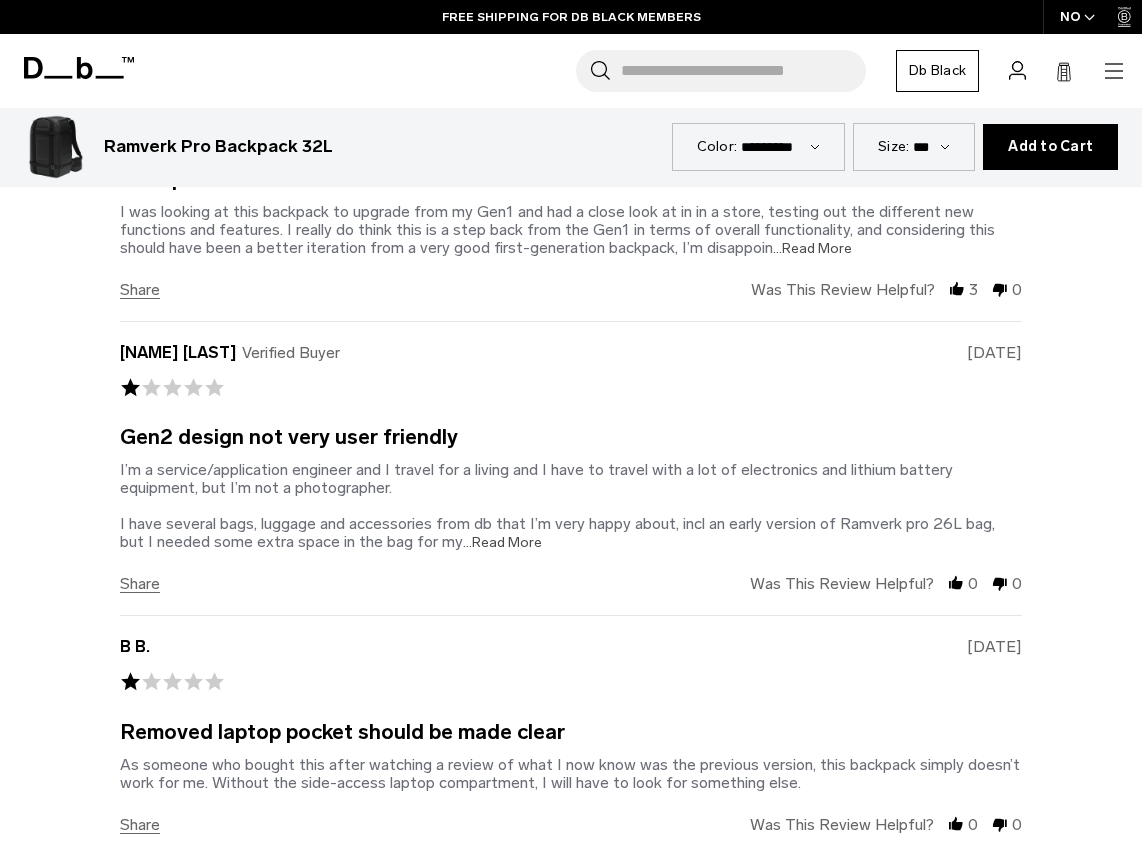 click on "...Read More" at bounding box center [502, 542] 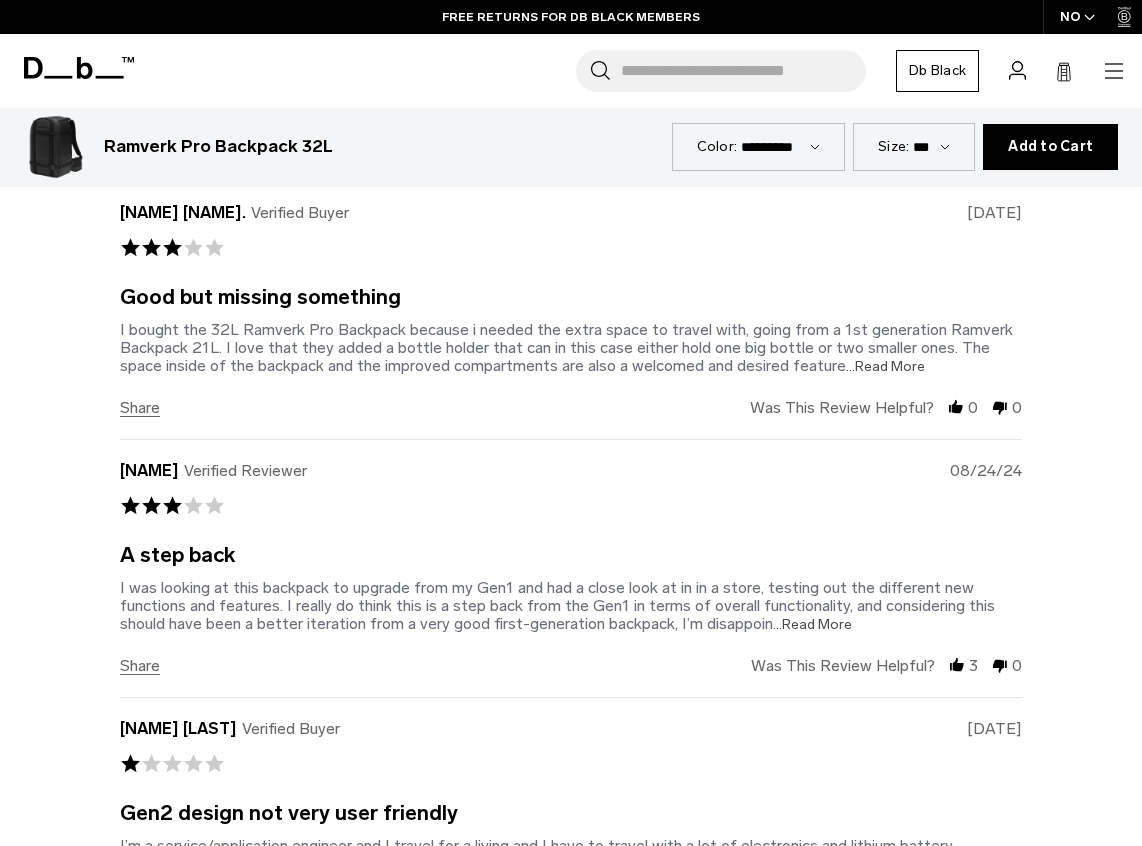 scroll, scrollTop: 4041, scrollLeft: 0, axis: vertical 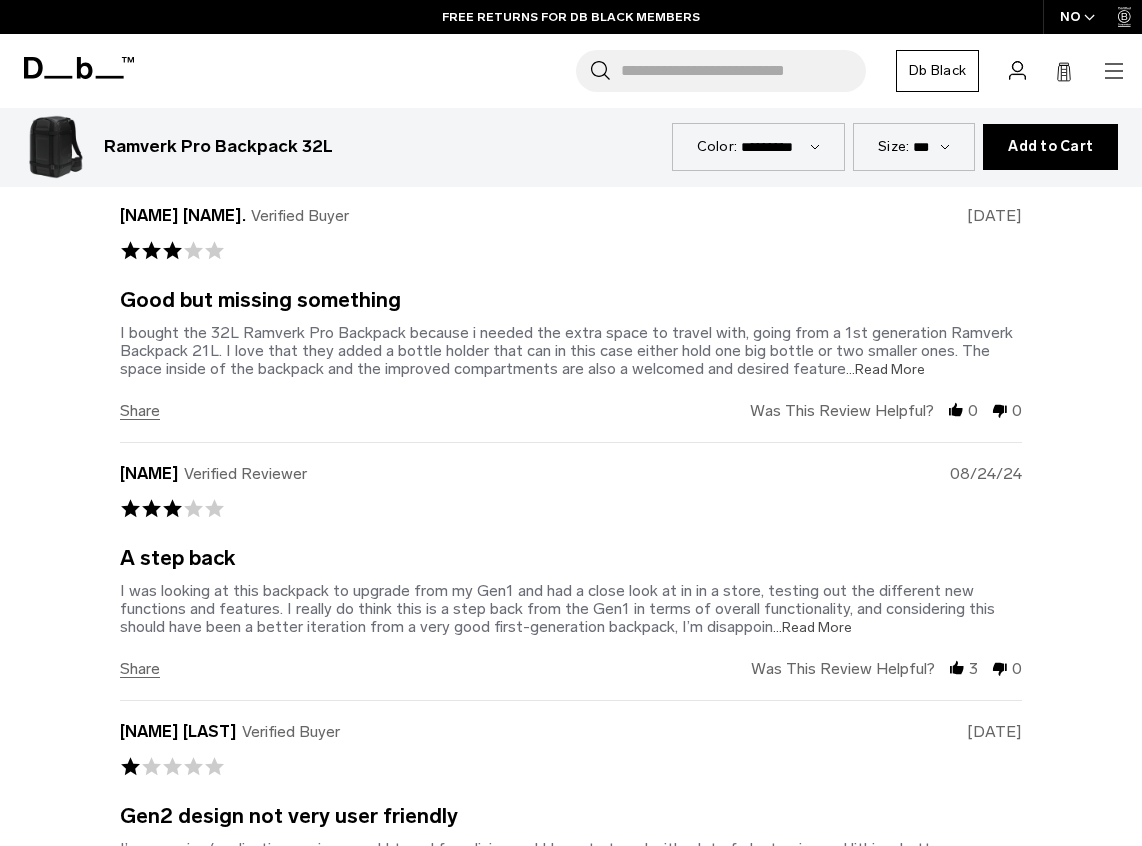 click on "...Read More" at bounding box center [812, 627] 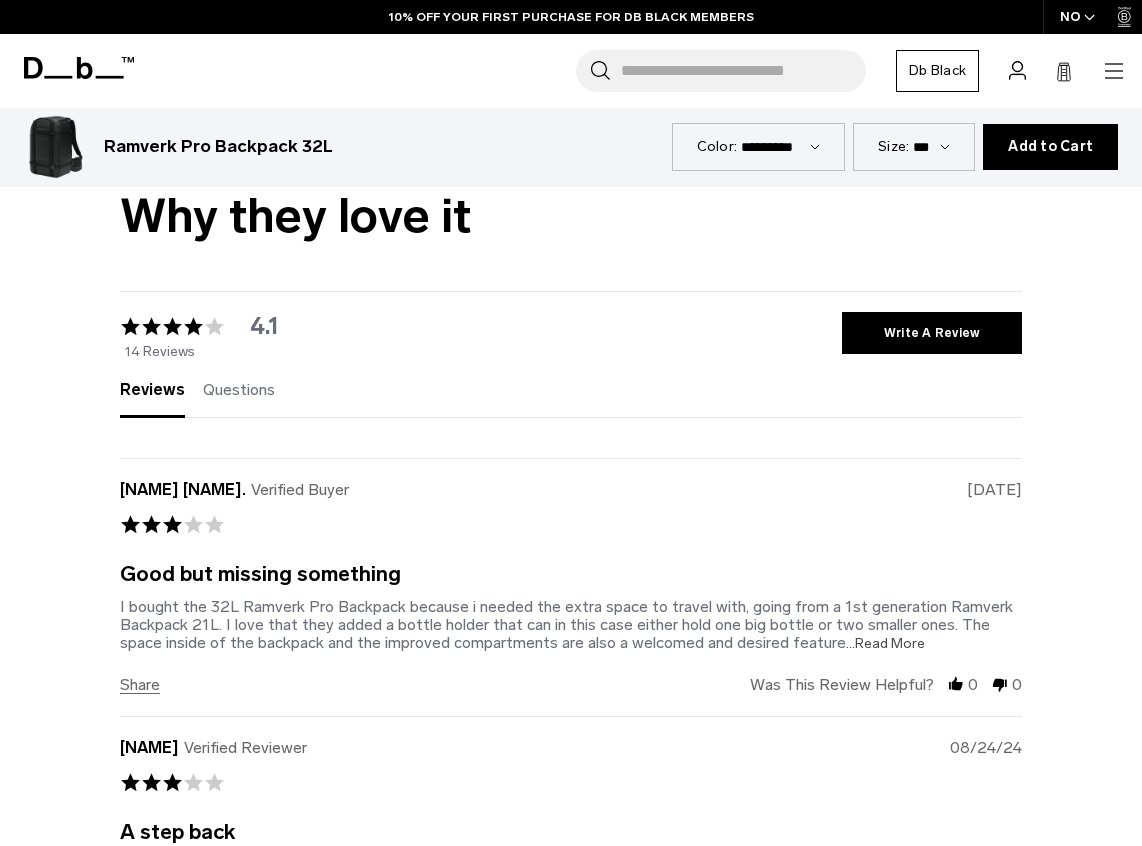 scroll, scrollTop: 3770, scrollLeft: 0, axis: vertical 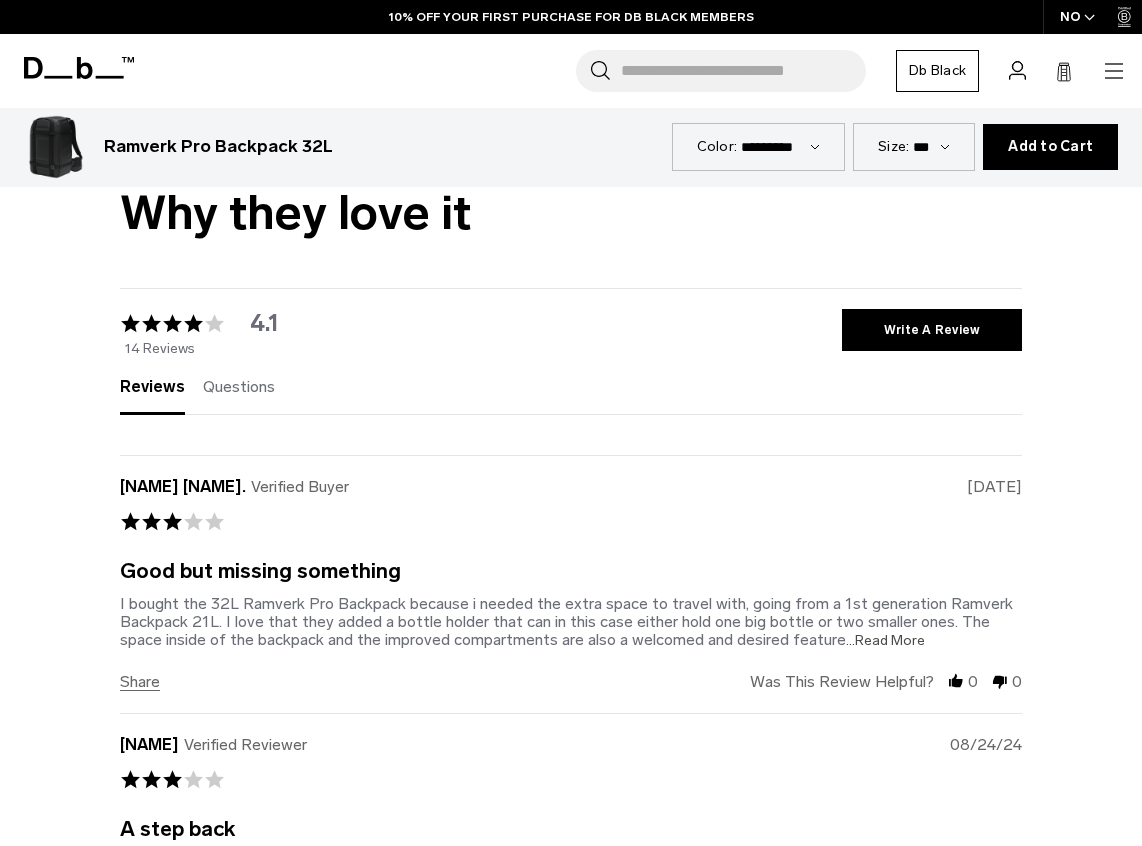 click on "...Read More" at bounding box center (885, 640) 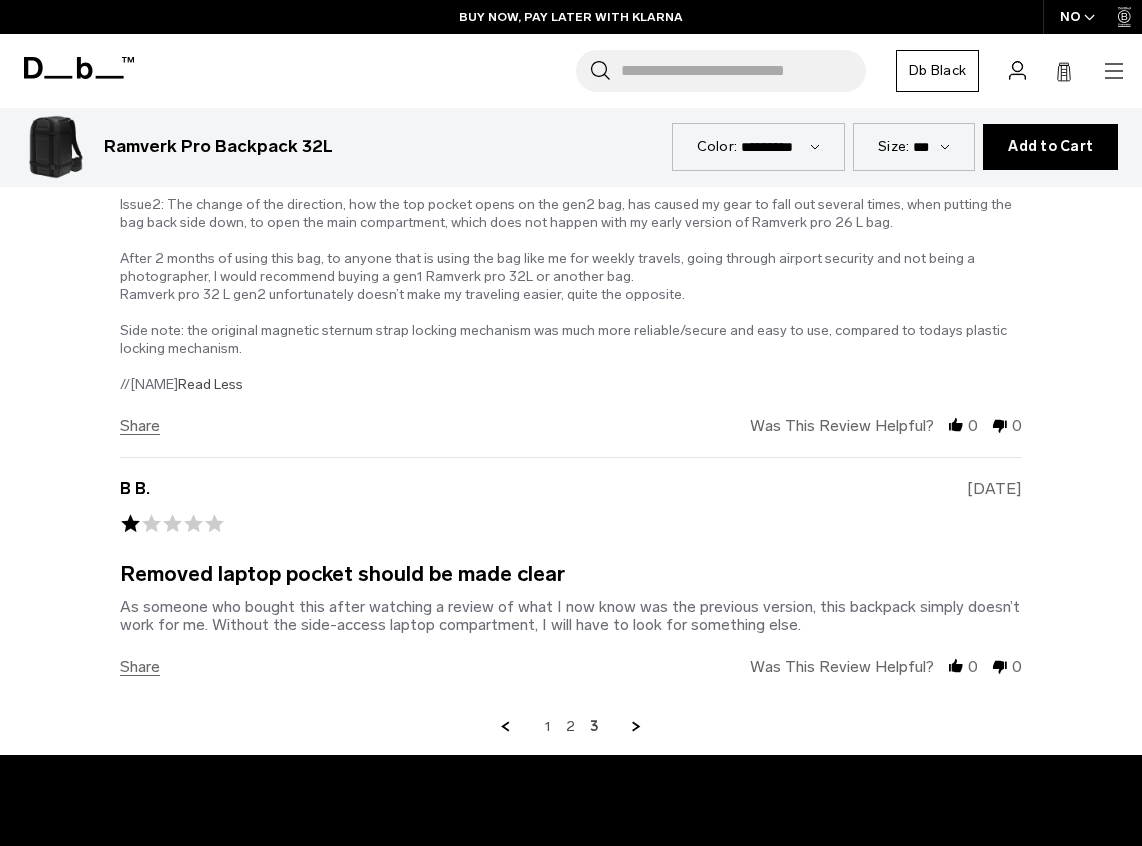 scroll, scrollTop: 5664, scrollLeft: 0, axis: vertical 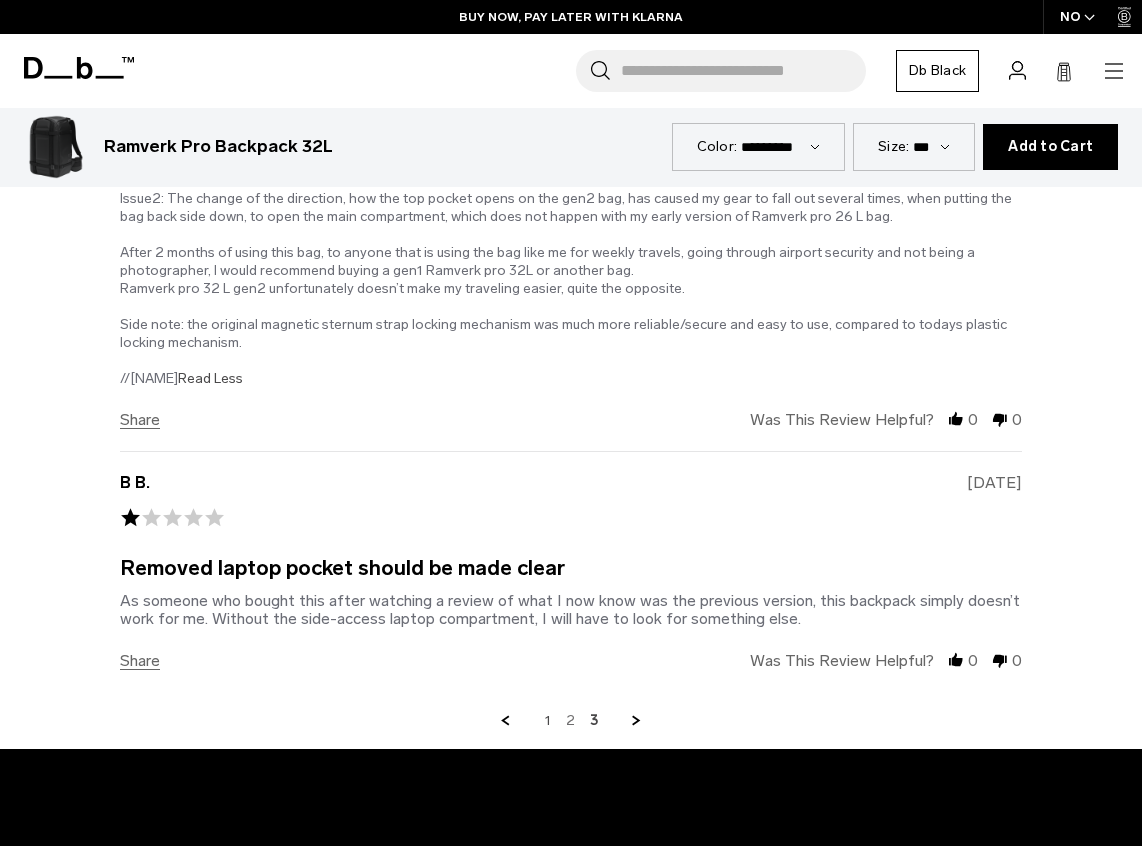 click on "2" at bounding box center (570, 721) 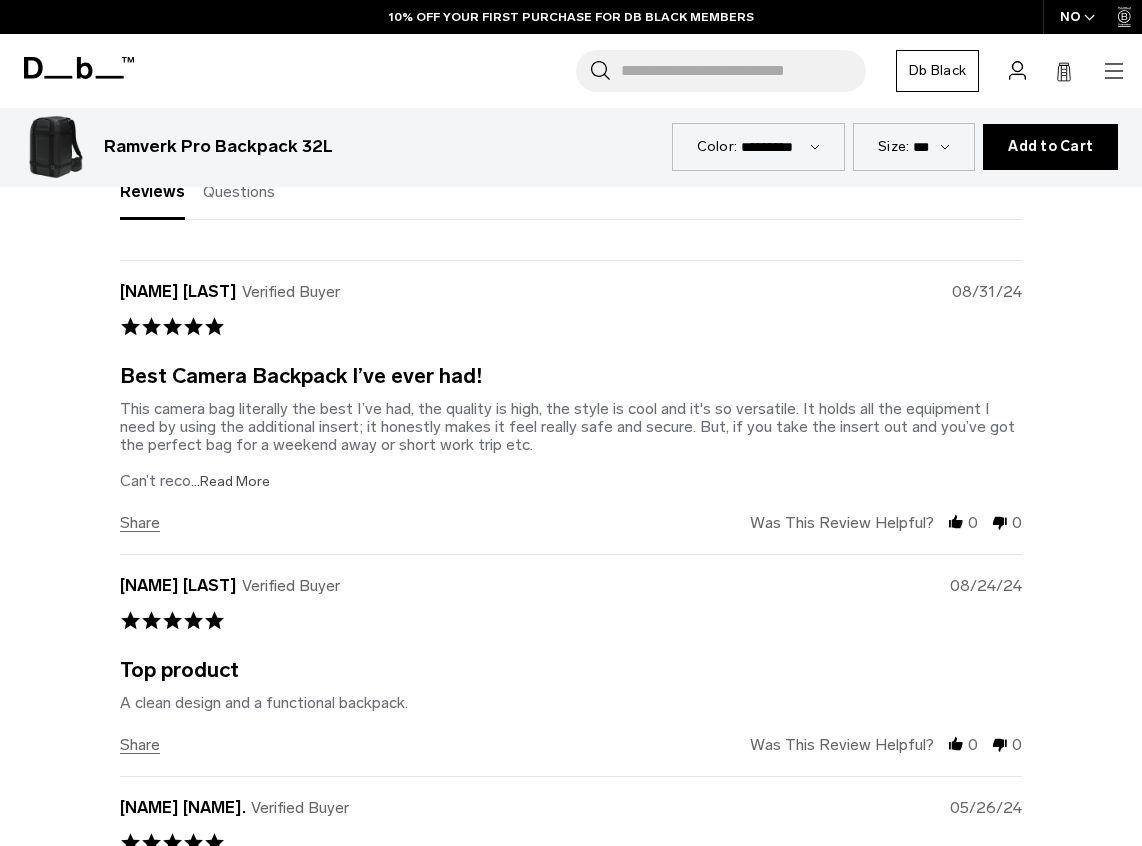 scroll, scrollTop: 3959, scrollLeft: 0, axis: vertical 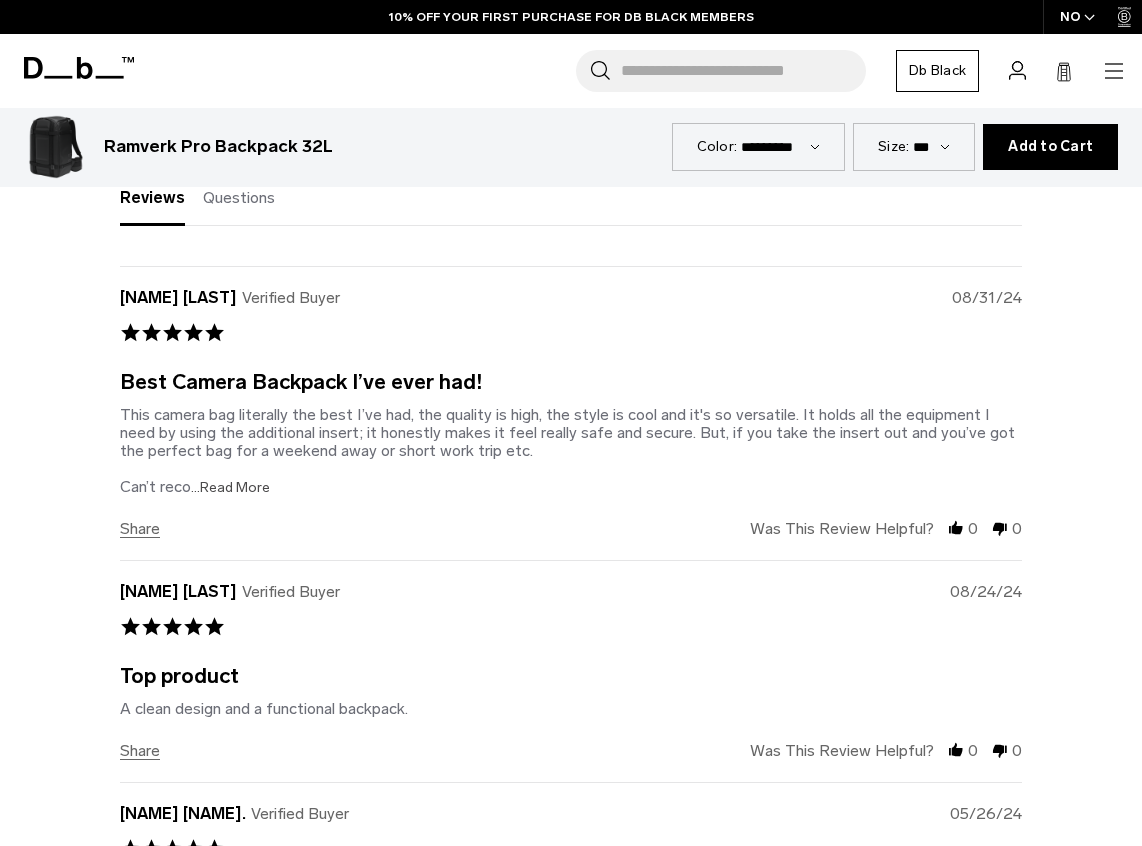 click on "...Read More" at bounding box center [230, 487] 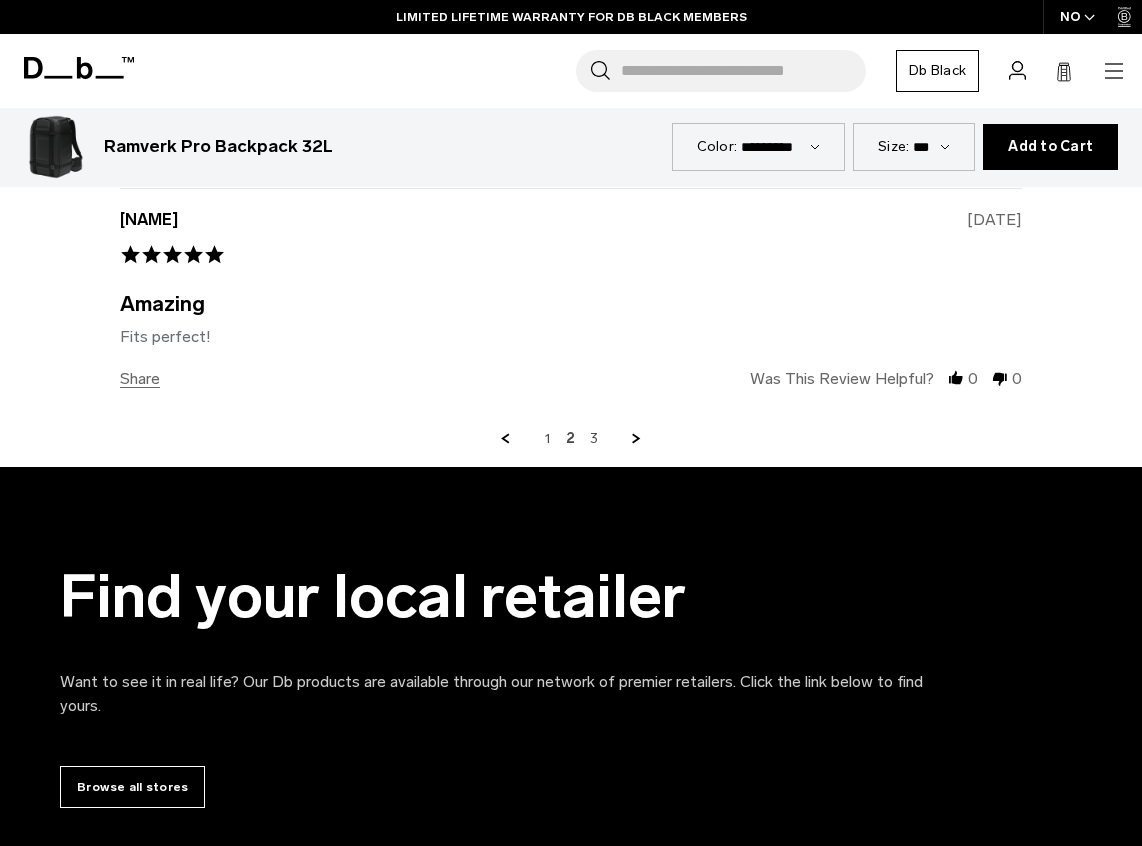 scroll, scrollTop: 5007, scrollLeft: 0, axis: vertical 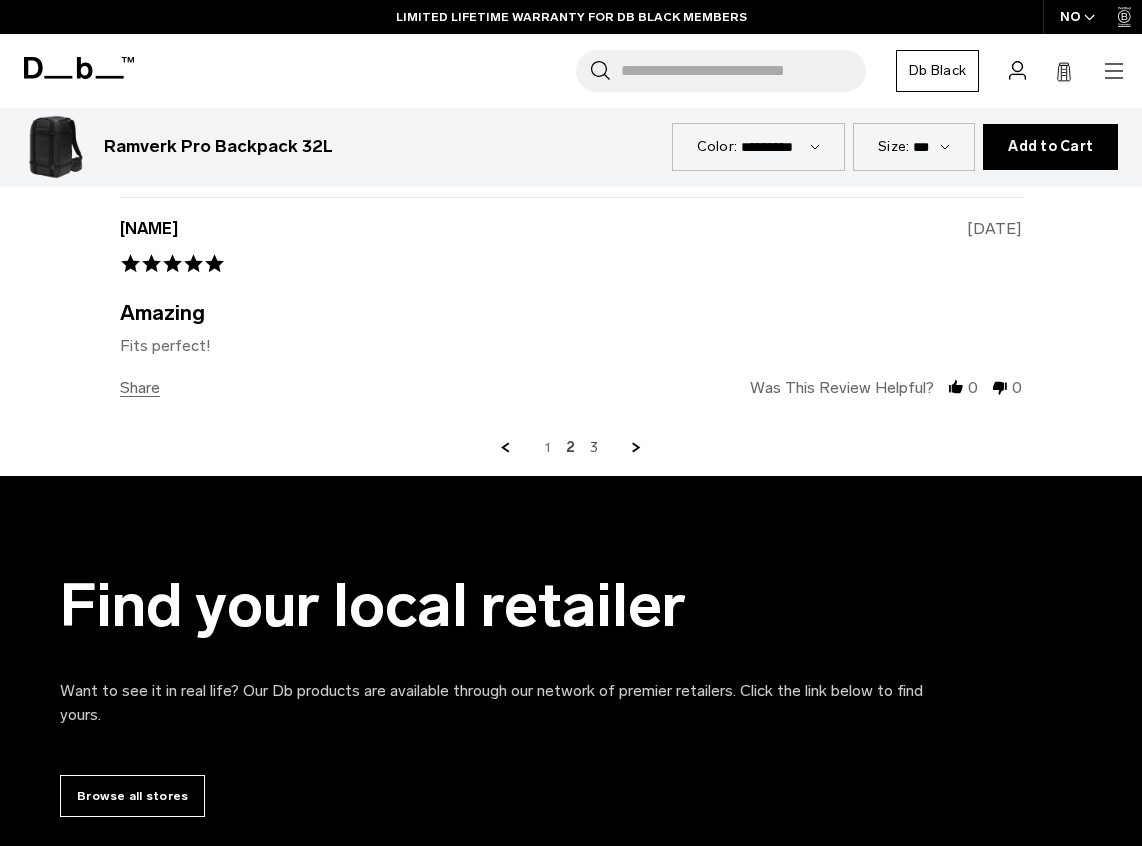 click on "1" at bounding box center [548, 448] 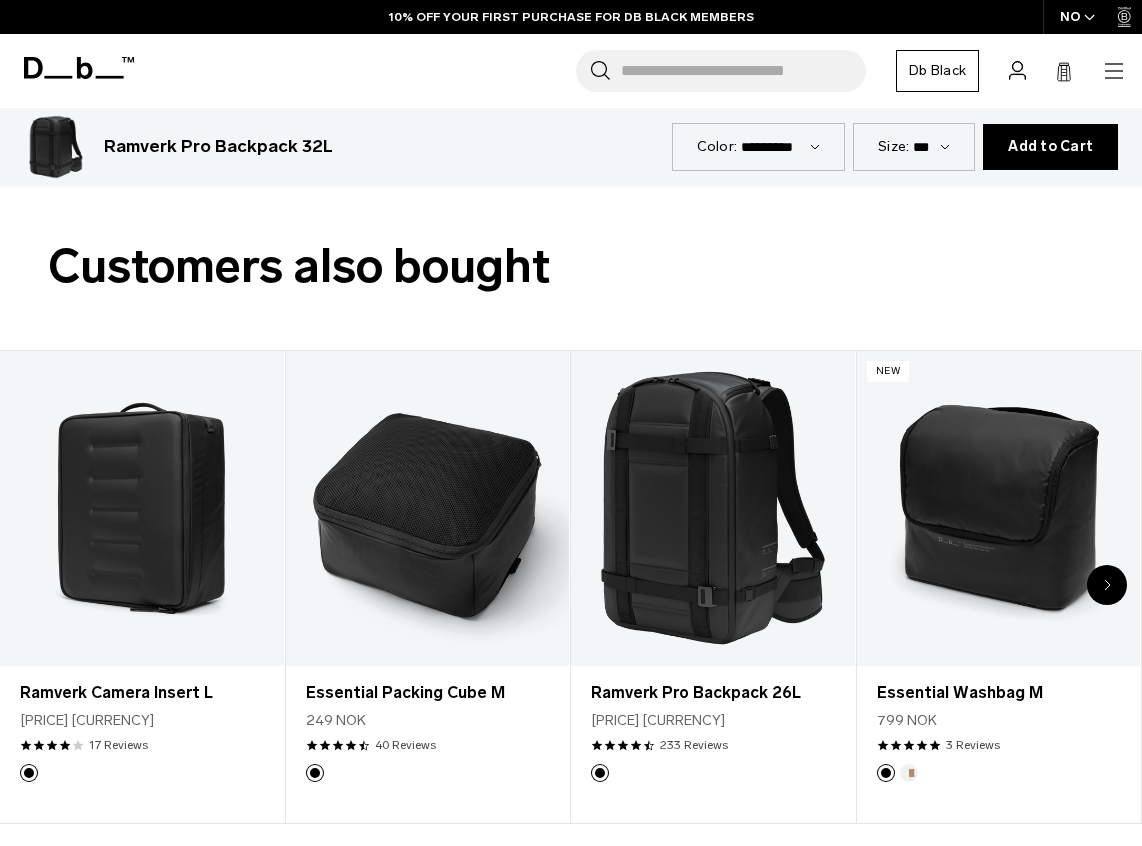 scroll, scrollTop: 3061, scrollLeft: 0, axis: vertical 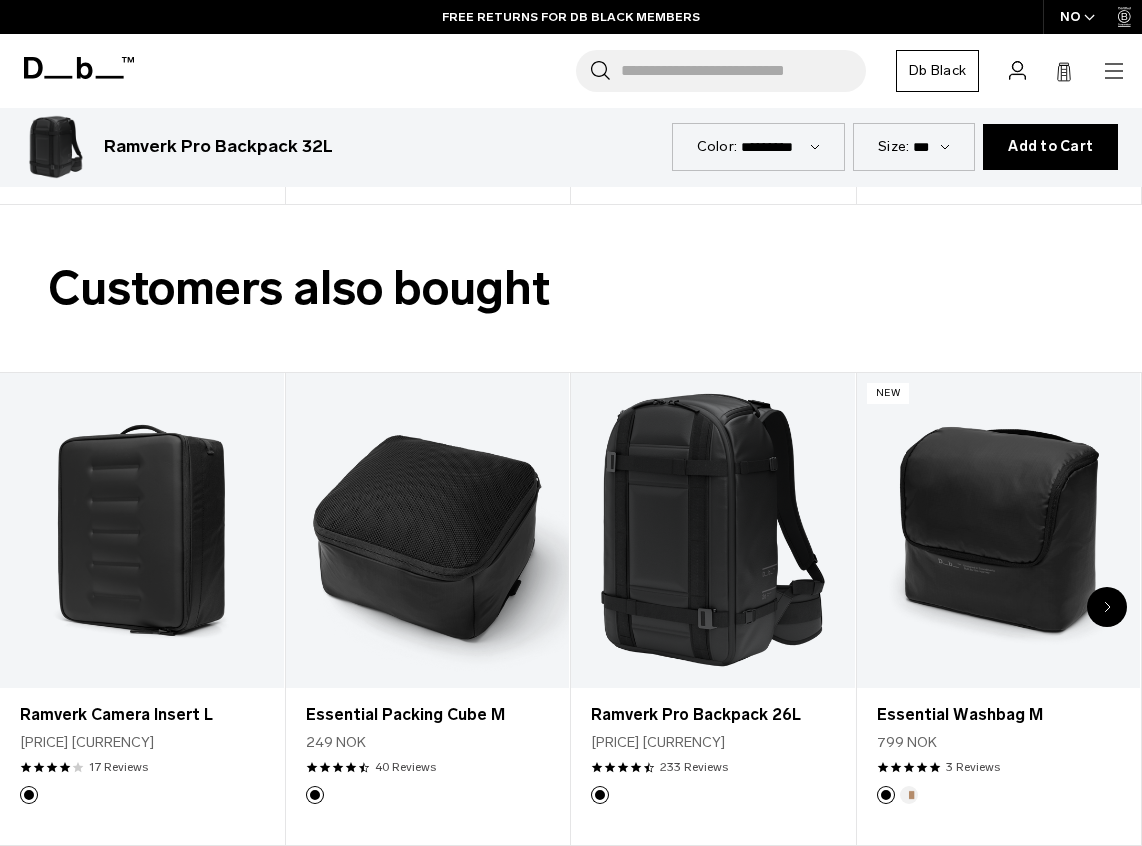 click at bounding box center [1107, 607] 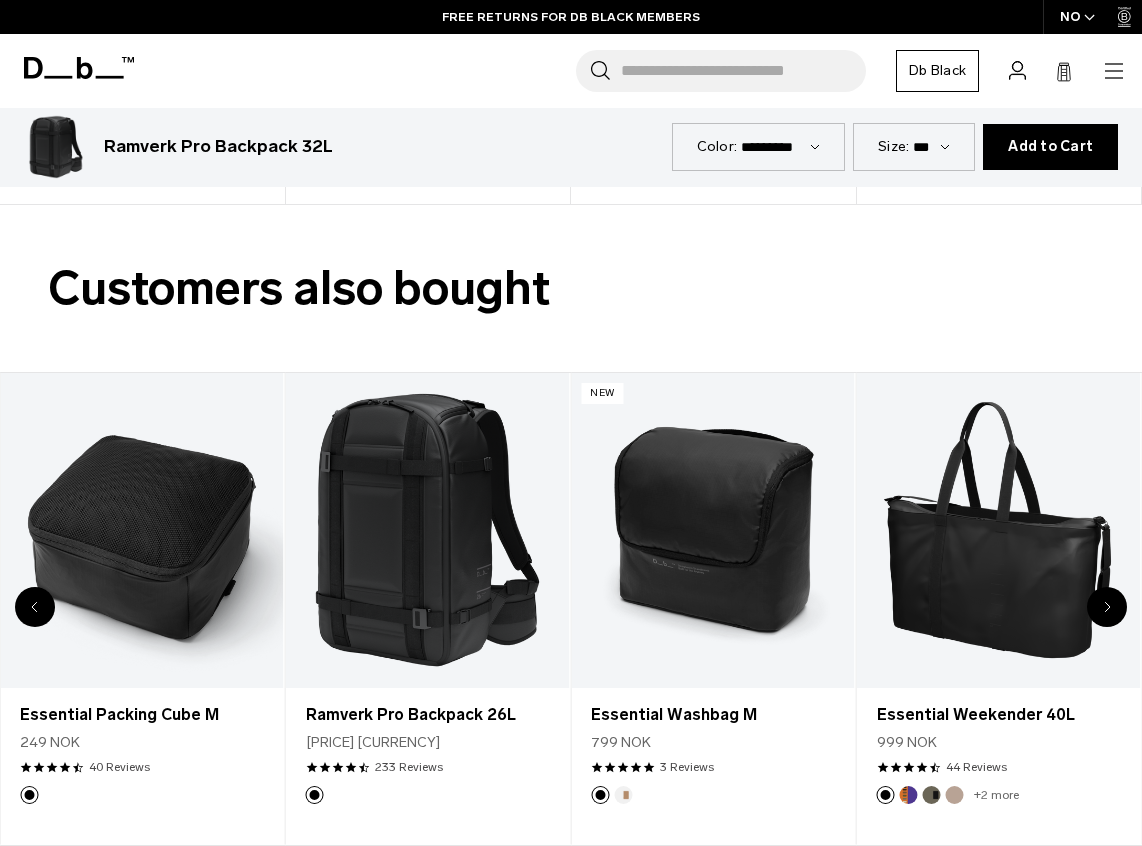 click 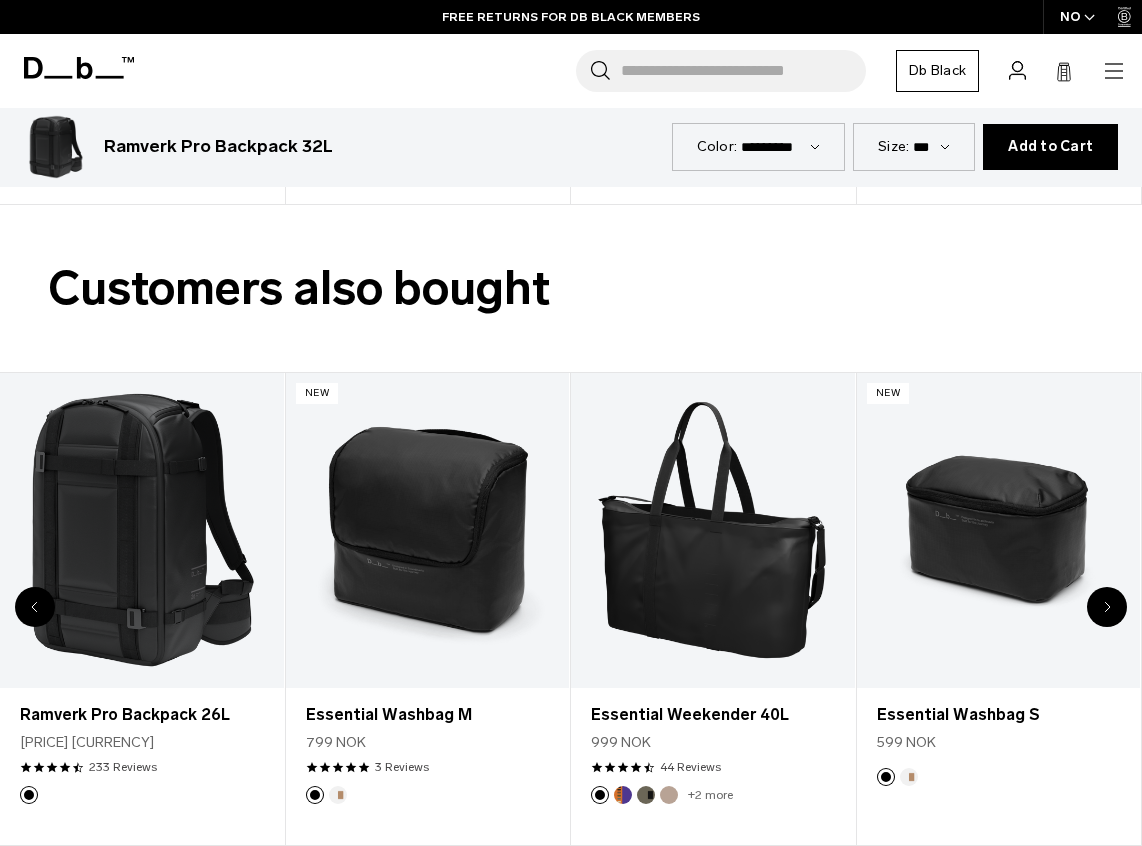 click 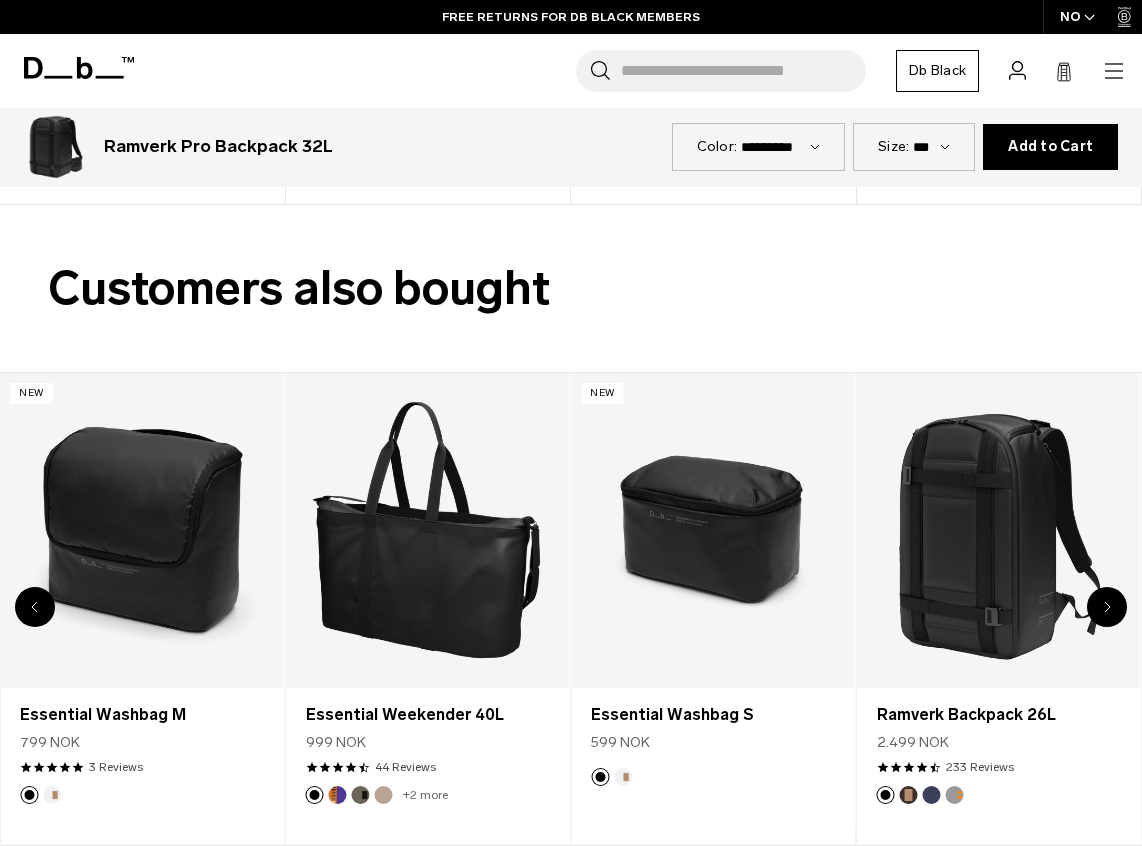 click 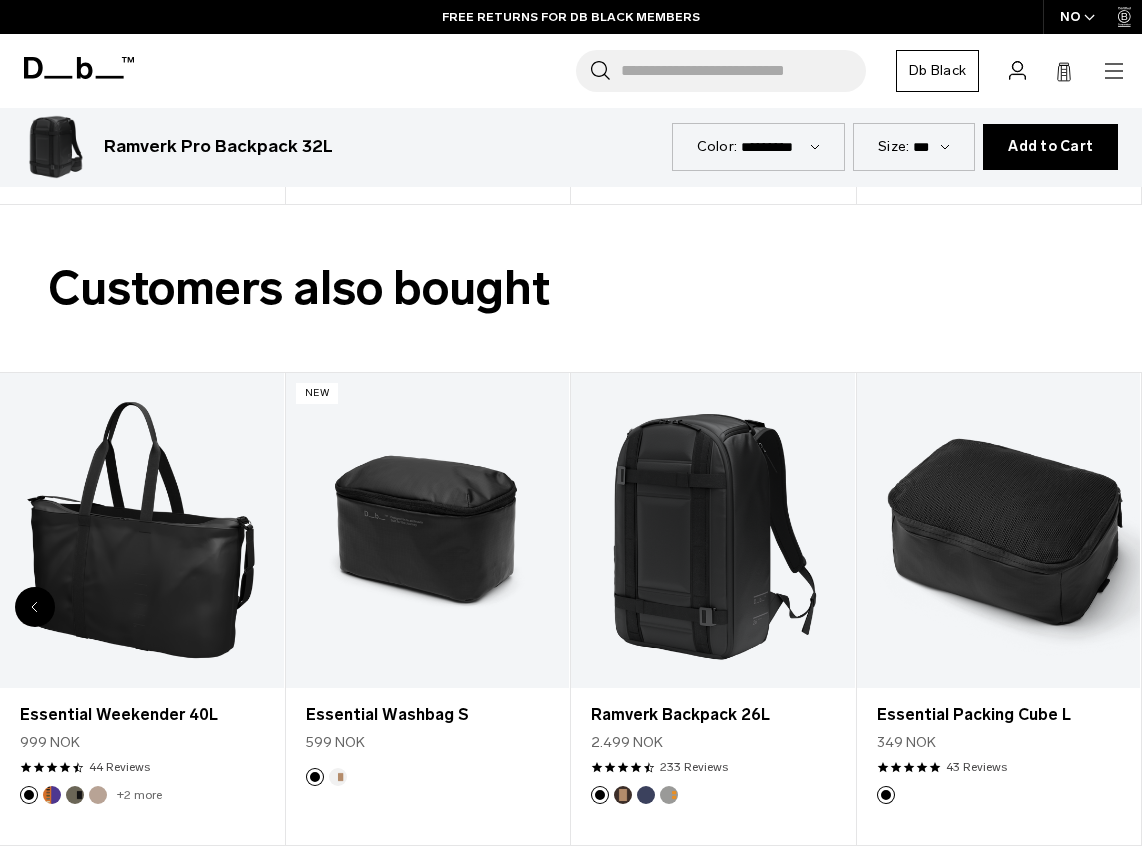 click at bounding box center (999, 530) 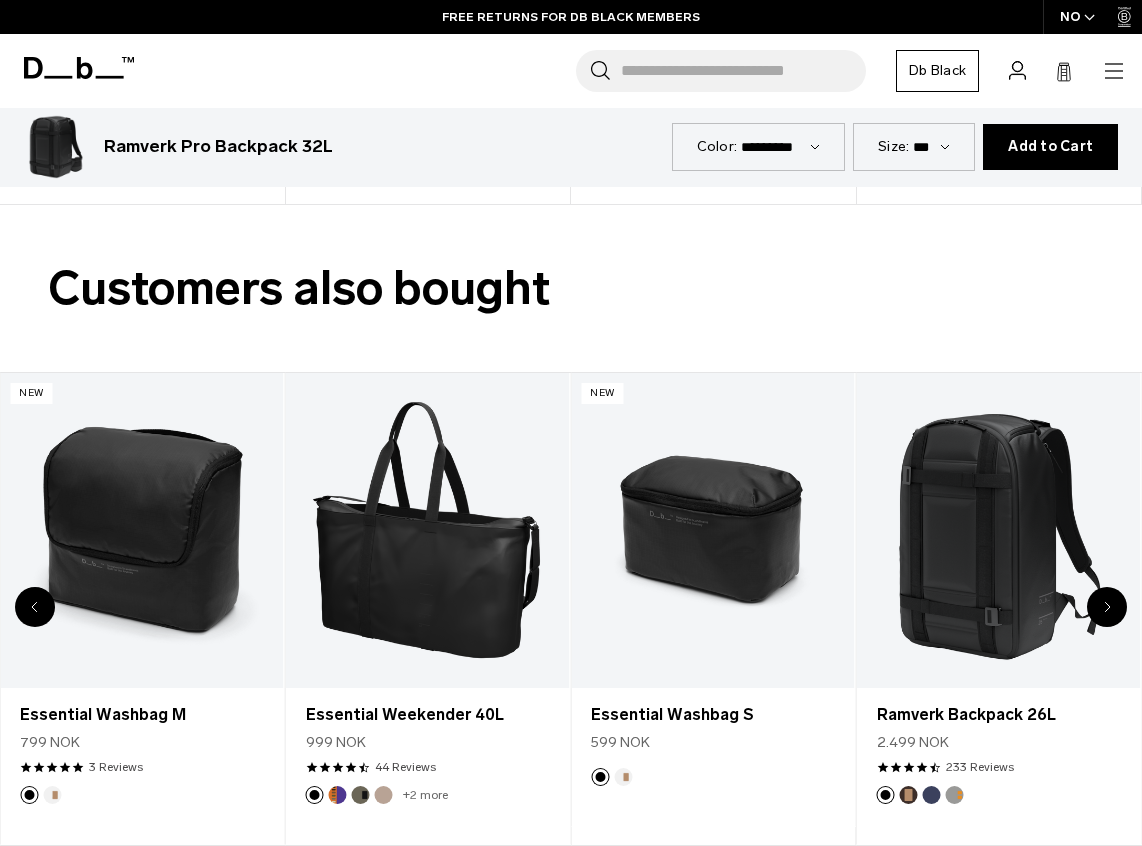 click at bounding box center (35, 607) 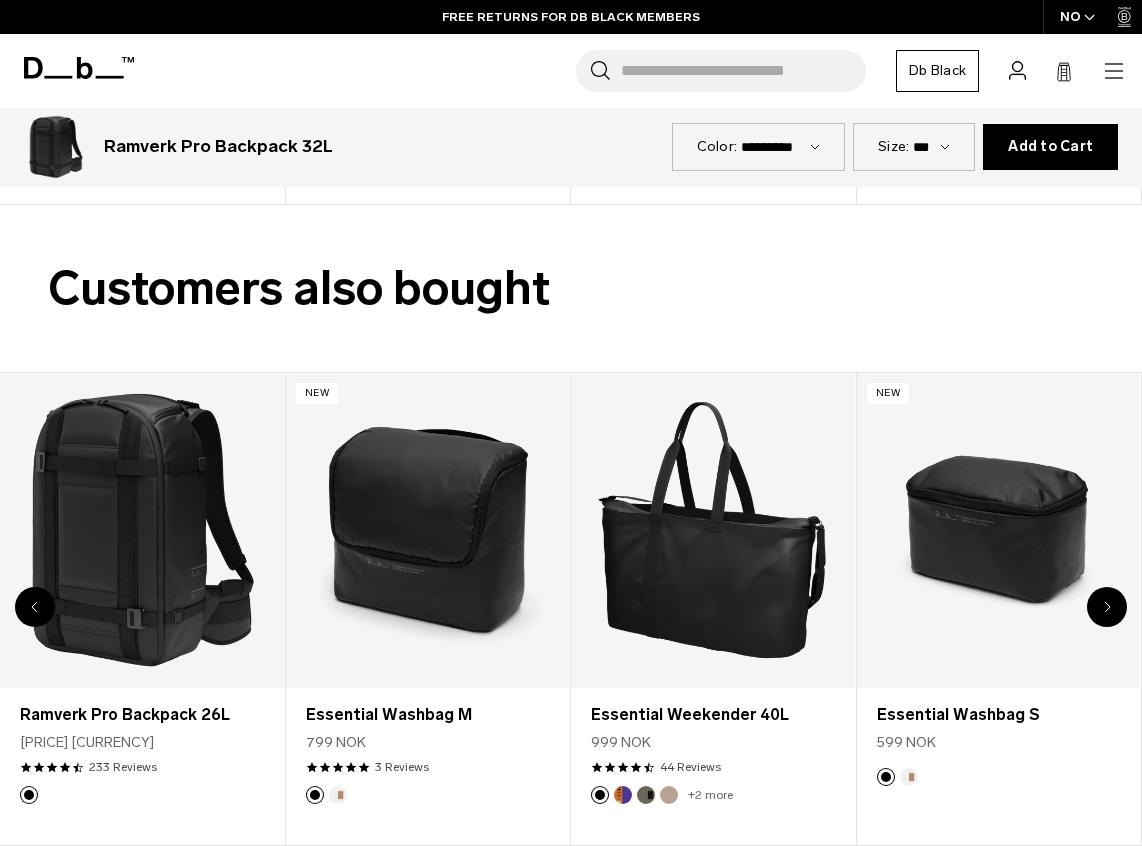 click at bounding box center [35, 607] 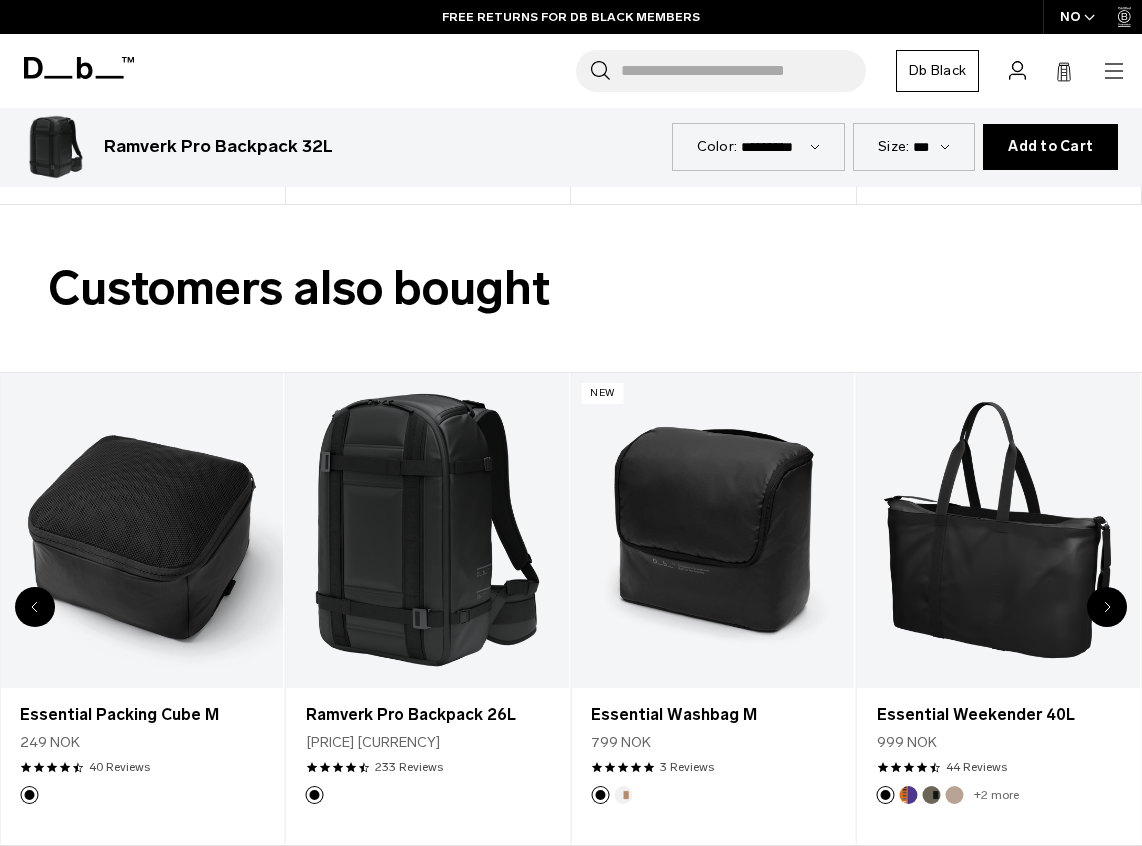 click at bounding box center (35, 607) 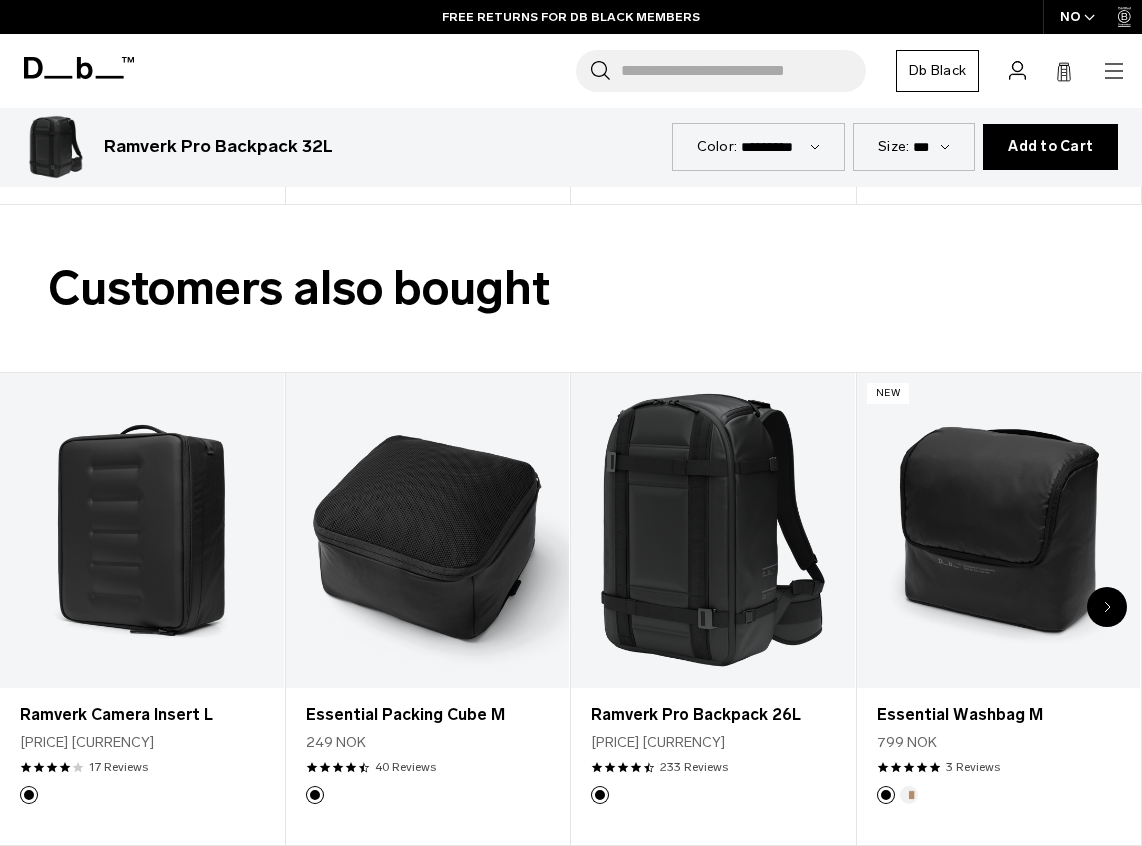 click at bounding box center (142, 530) 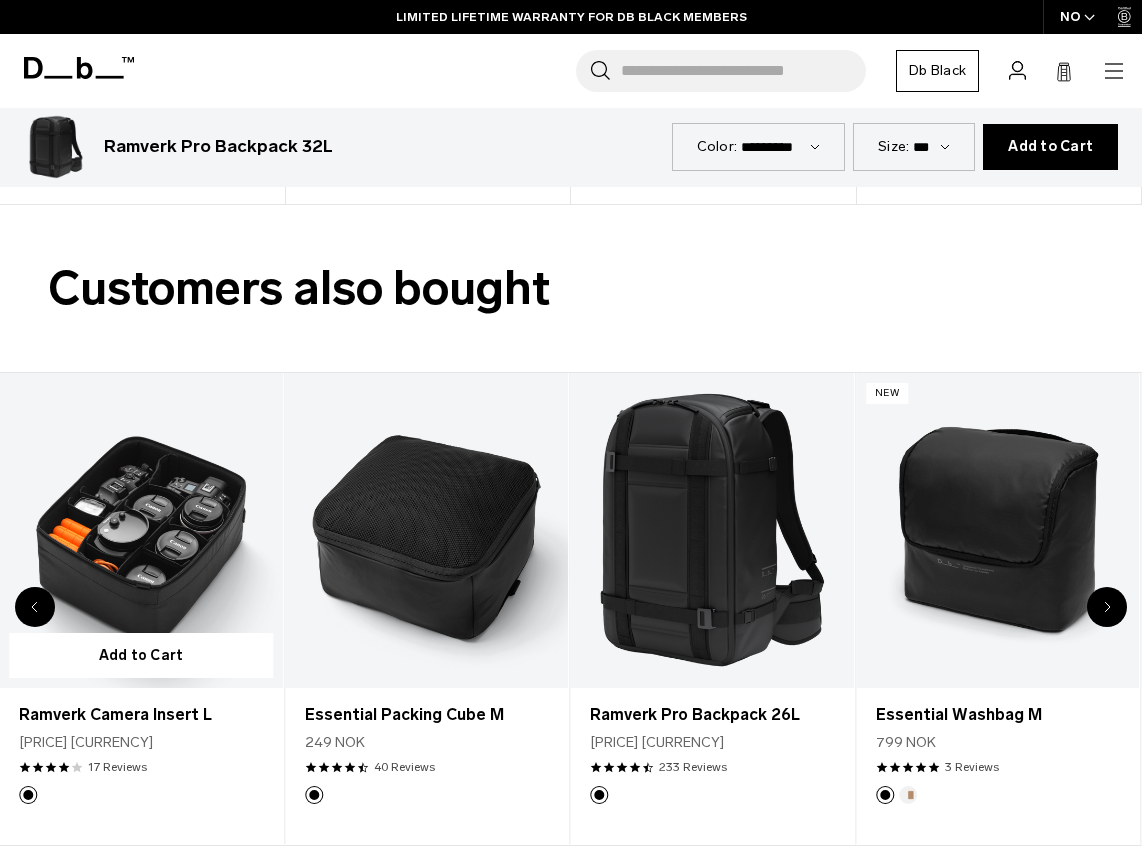 click at bounding box center (141, 530) 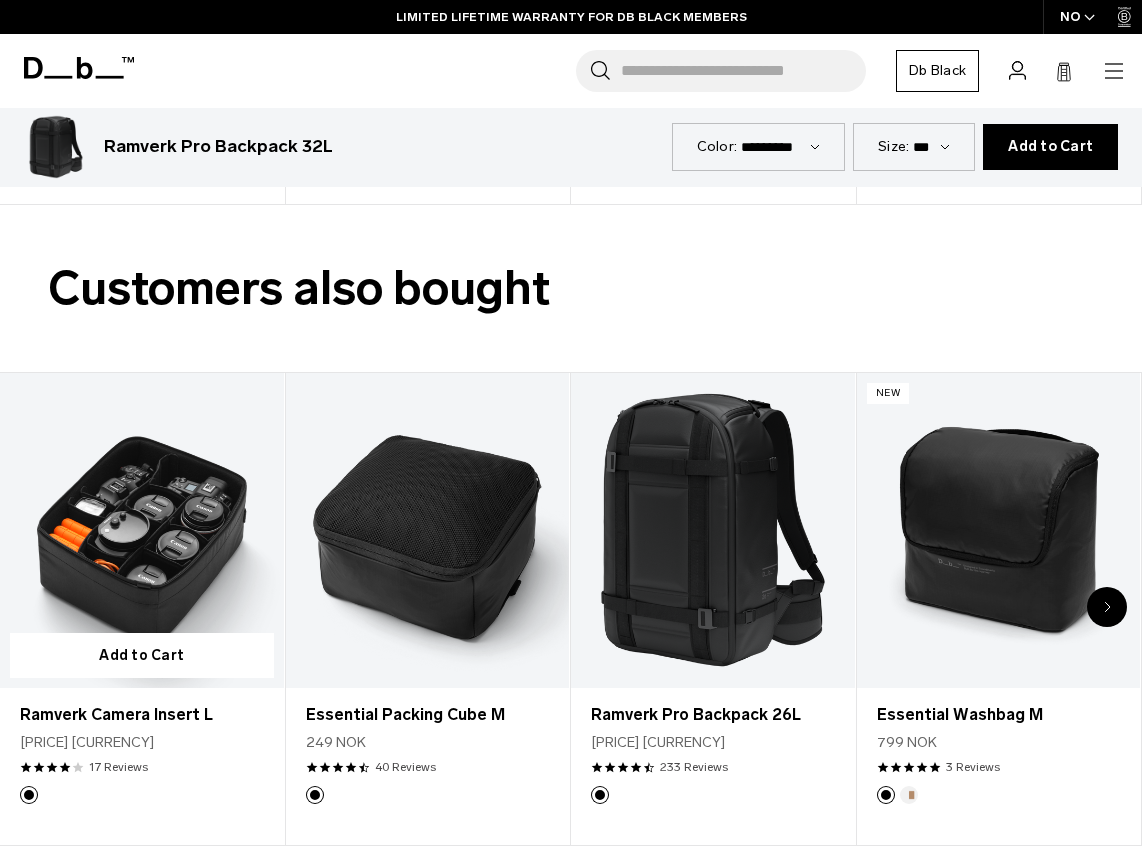 click at bounding box center [142, 530] 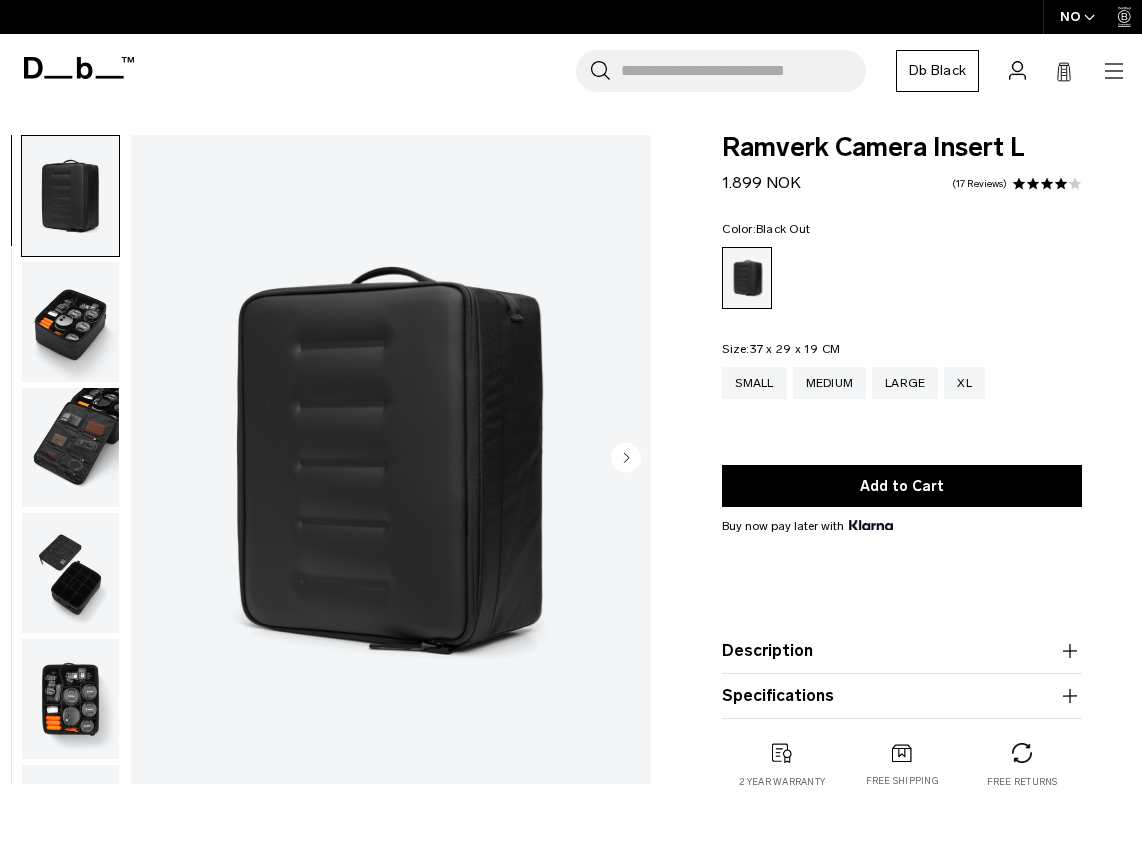 scroll, scrollTop: 0, scrollLeft: 0, axis: both 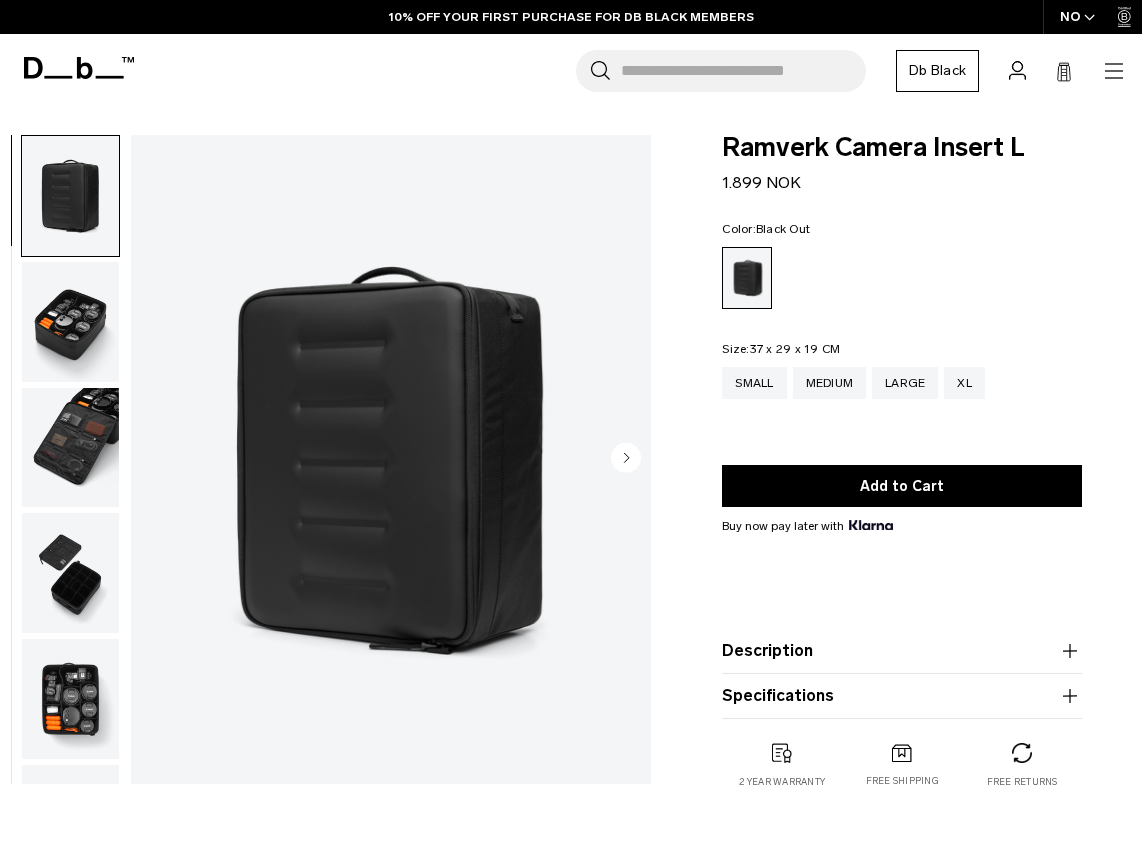 click 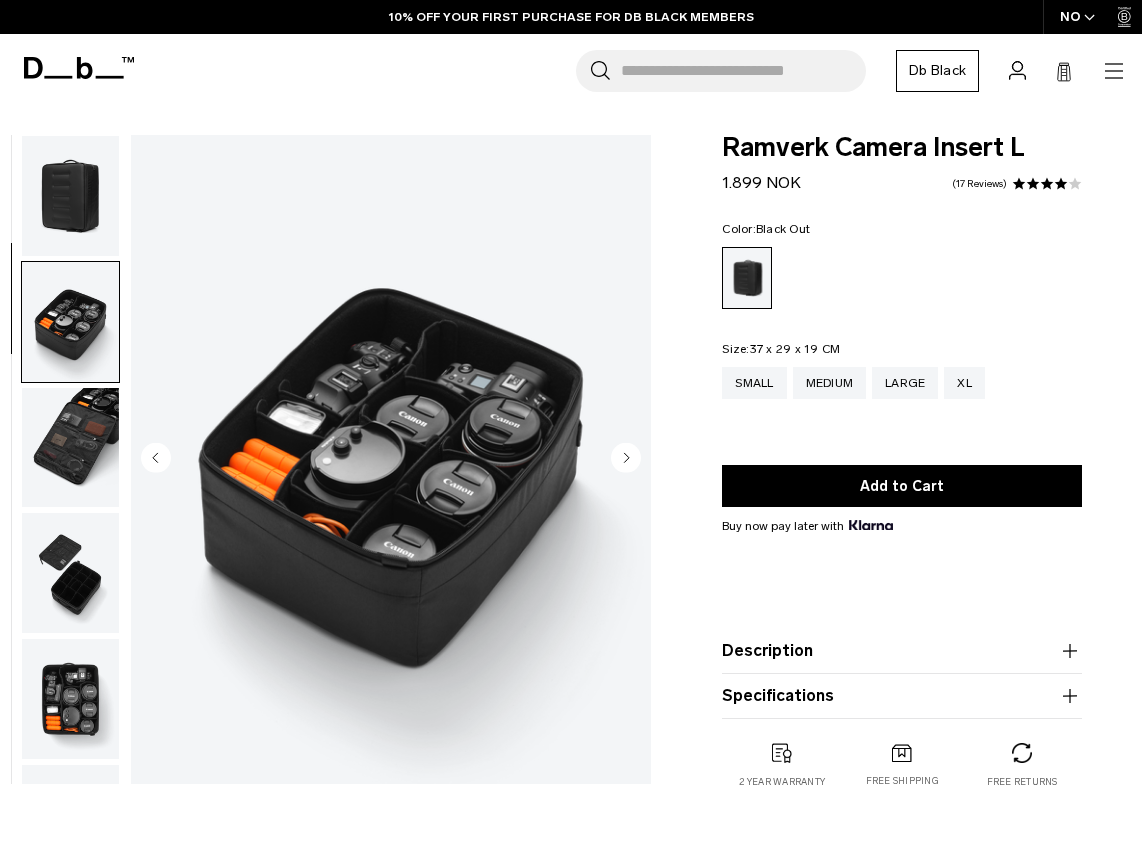 scroll, scrollTop: 101, scrollLeft: 0, axis: vertical 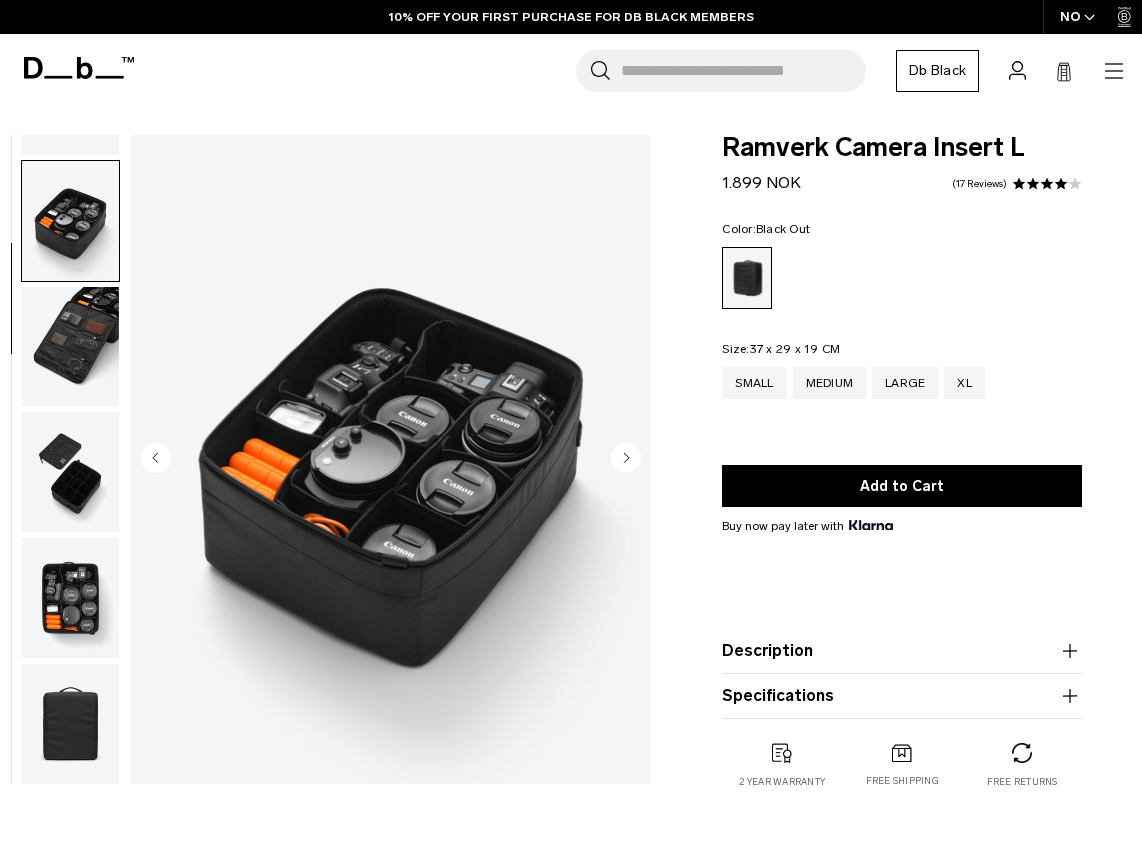 click 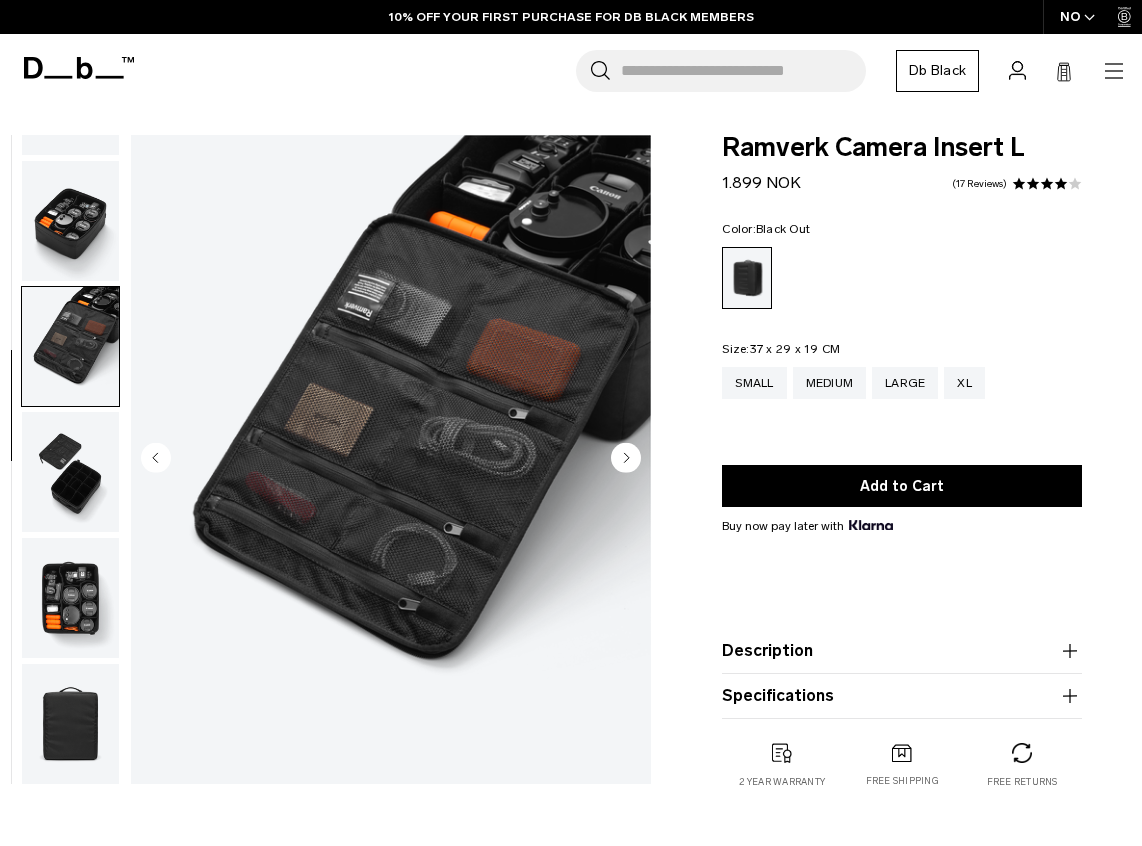 click 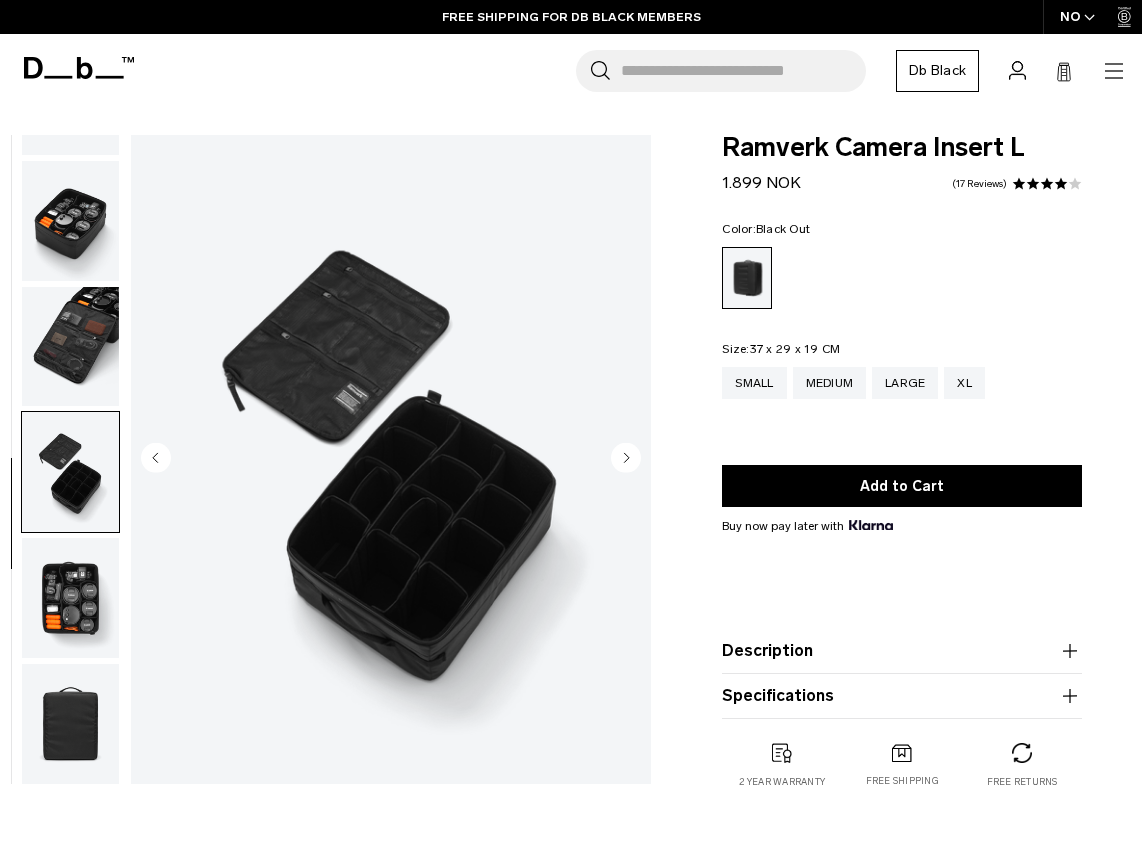click 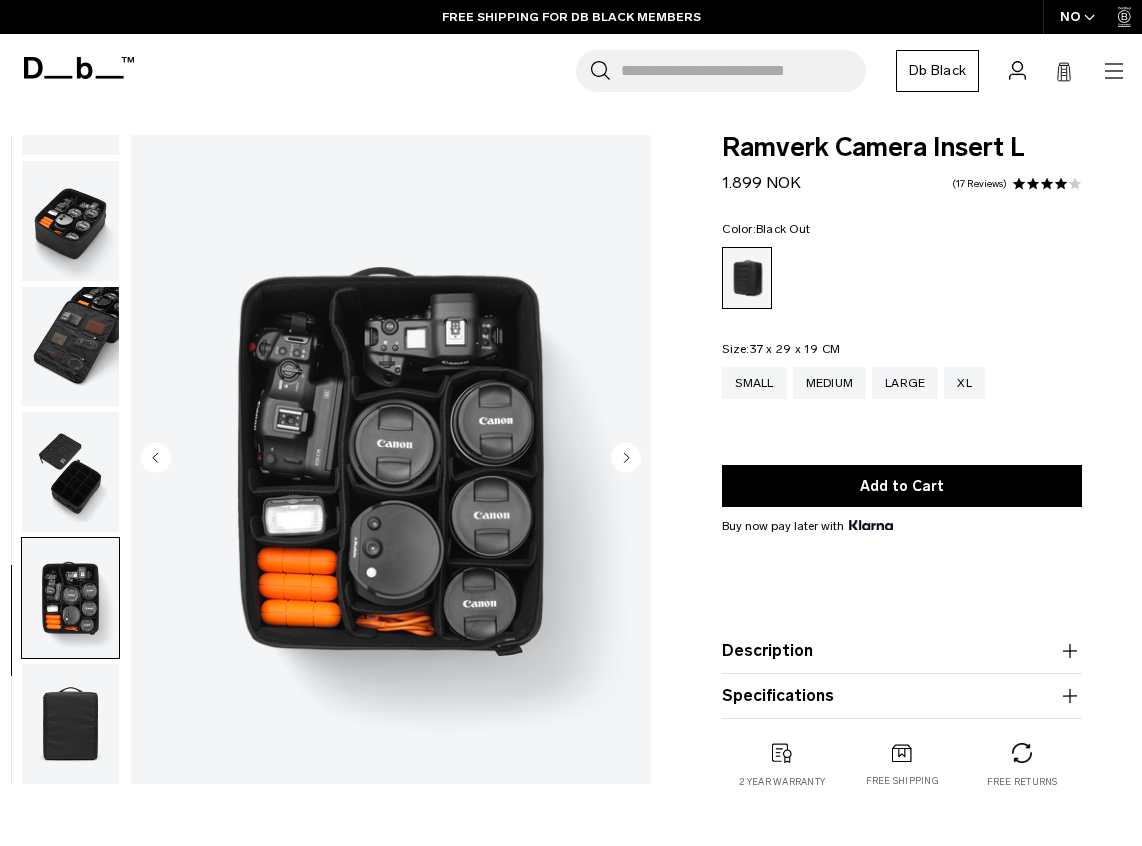 click 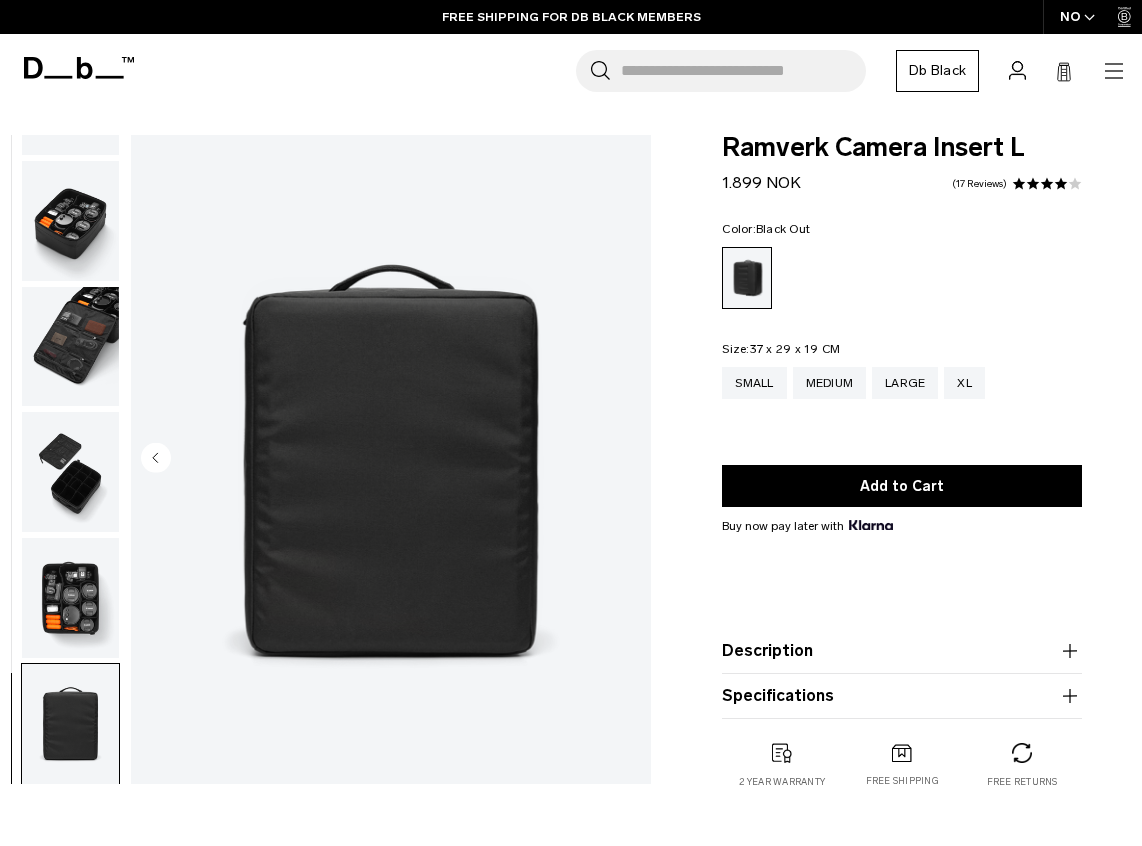 click at bounding box center (391, 459) 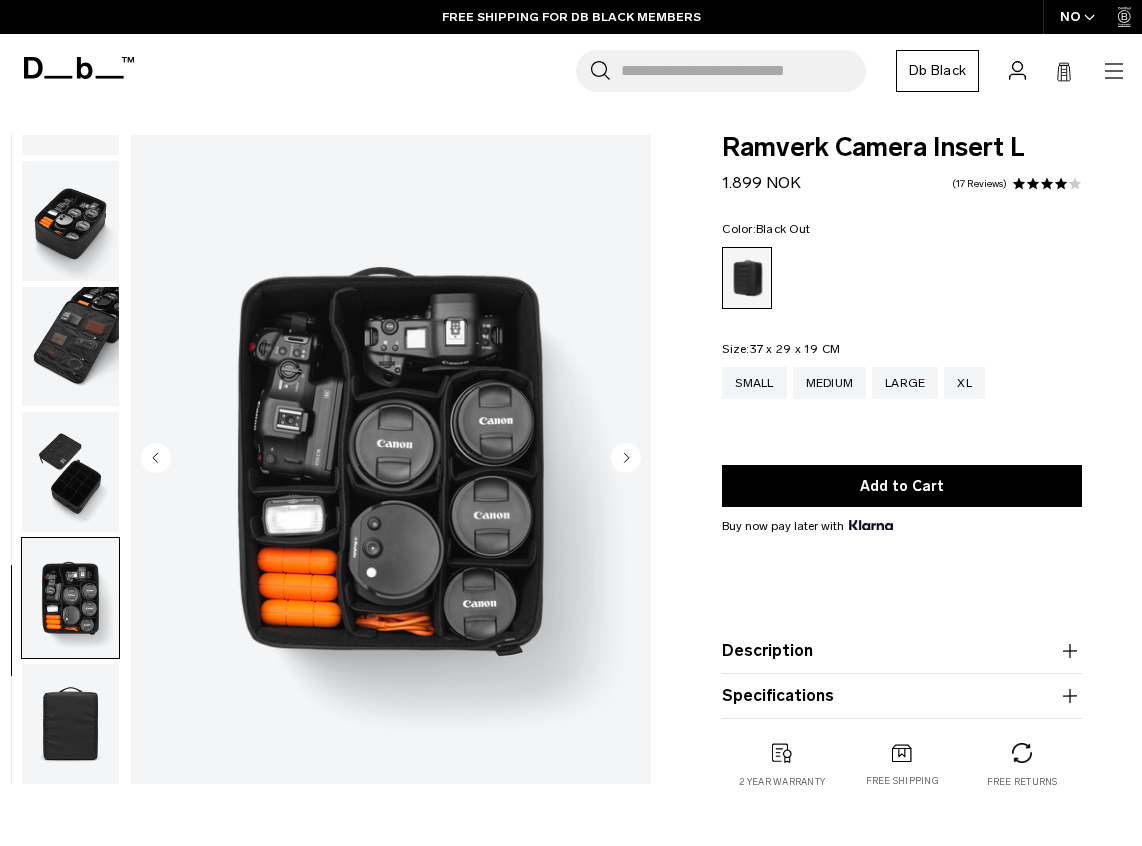 click 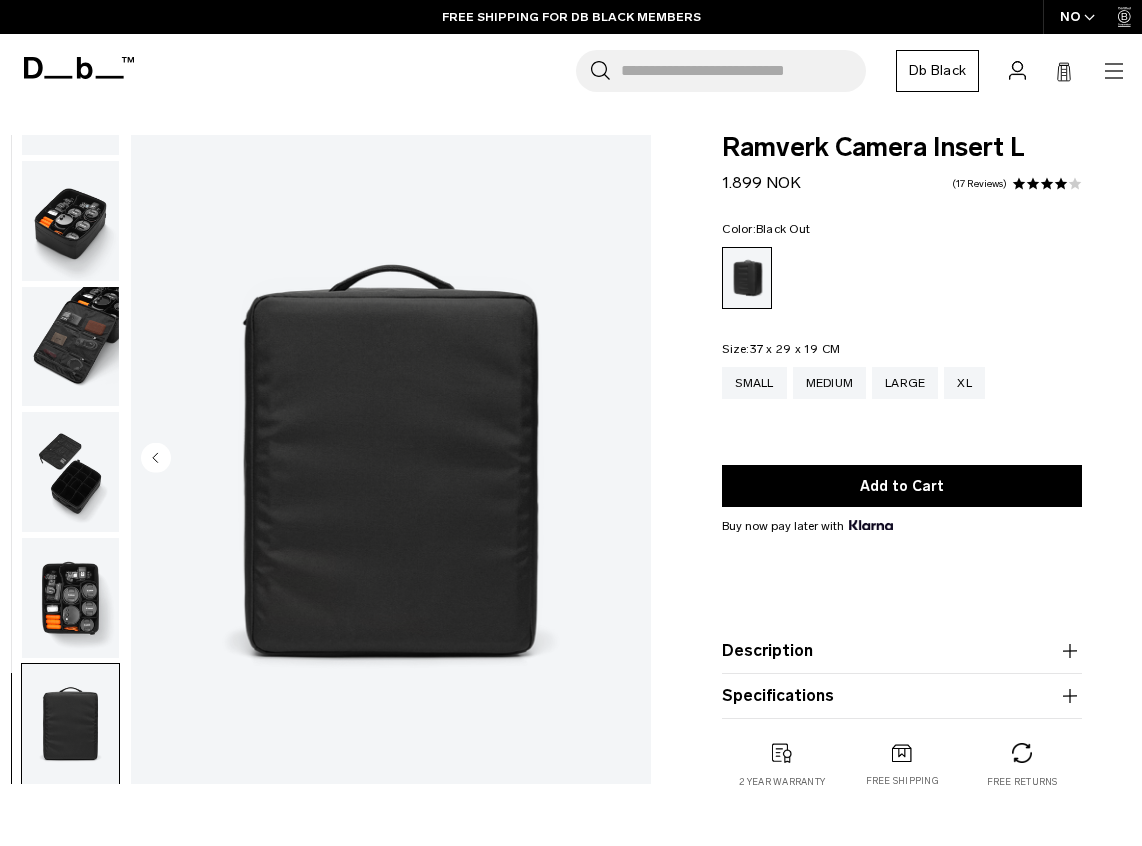 click at bounding box center [391, 459] 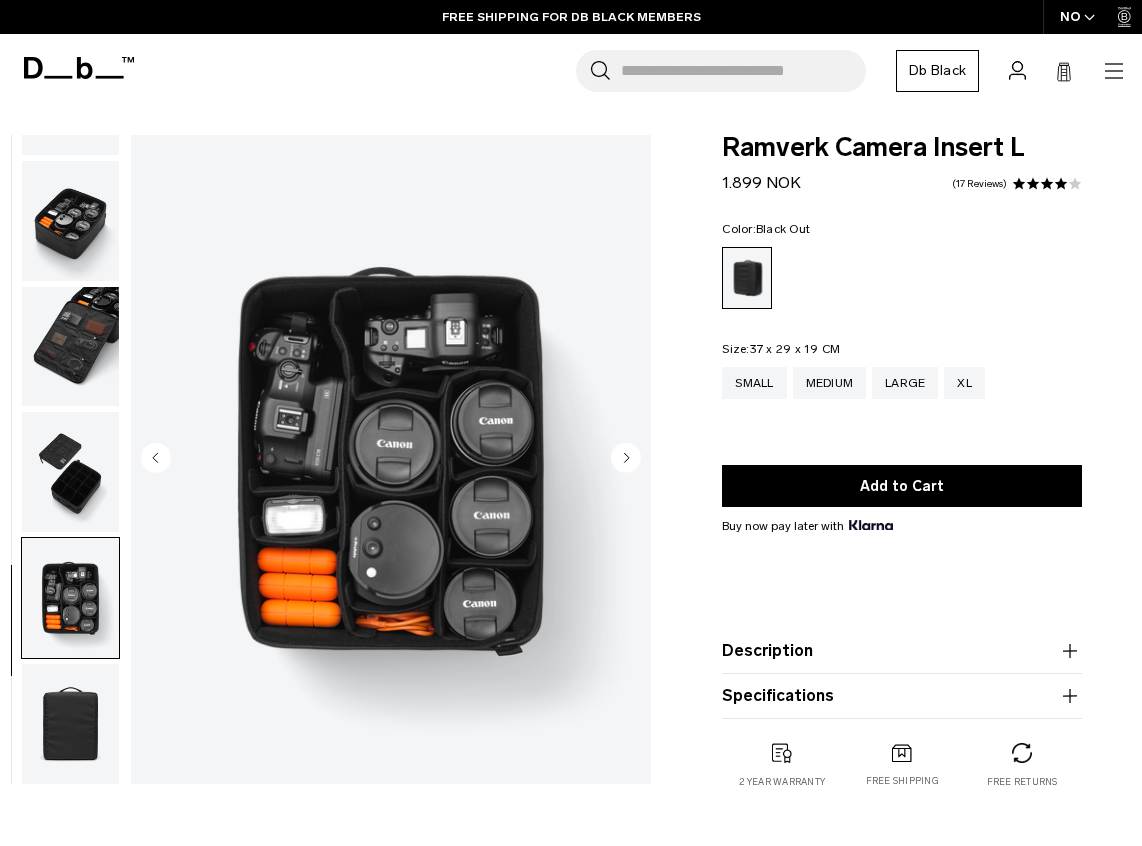 click at bounding box center [70, 472] 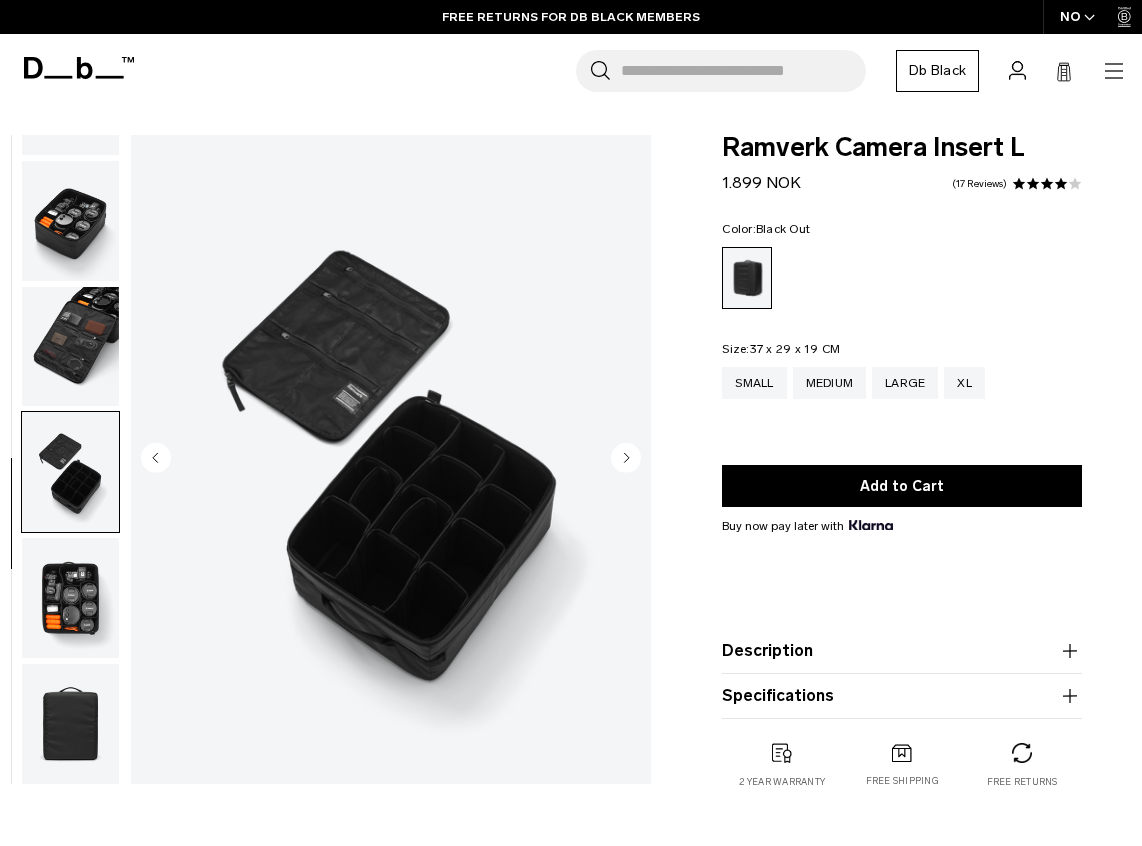 click at bounding box center (70, 347) 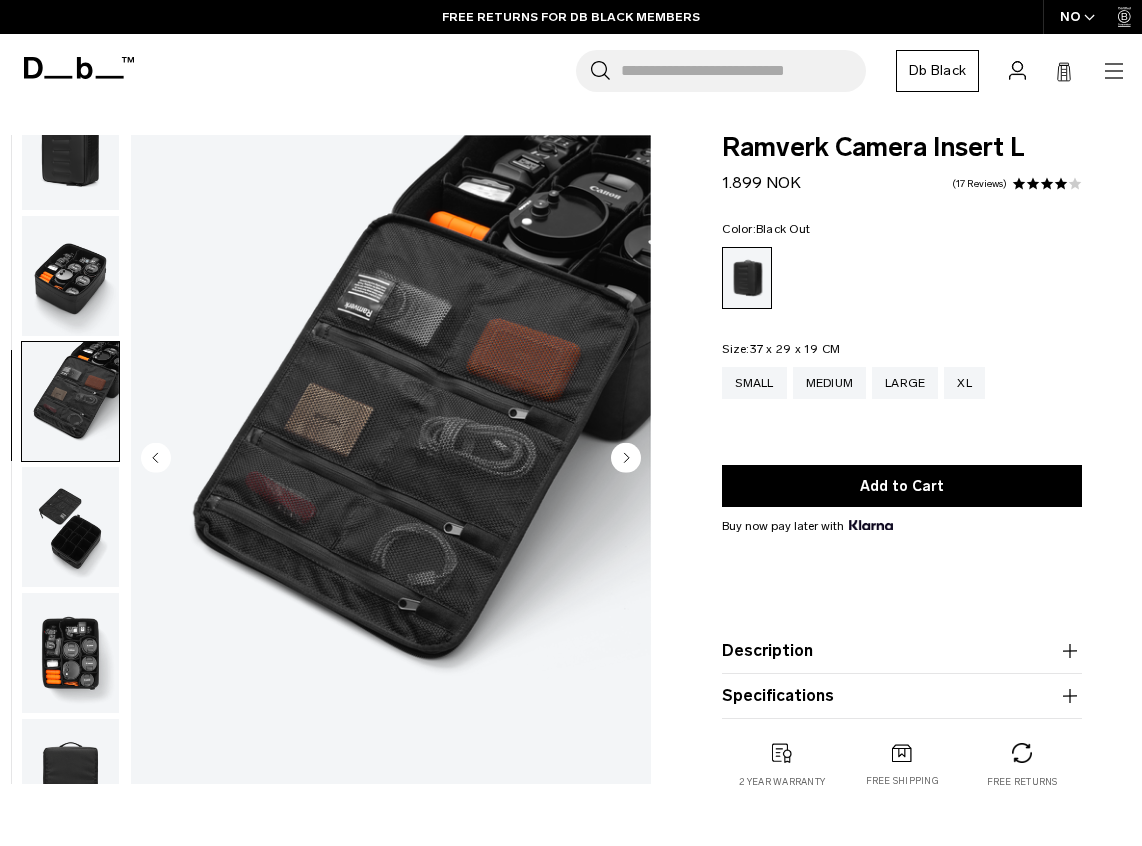 scroll, scrollTop: 0, scrollLeft: 0, axis: both 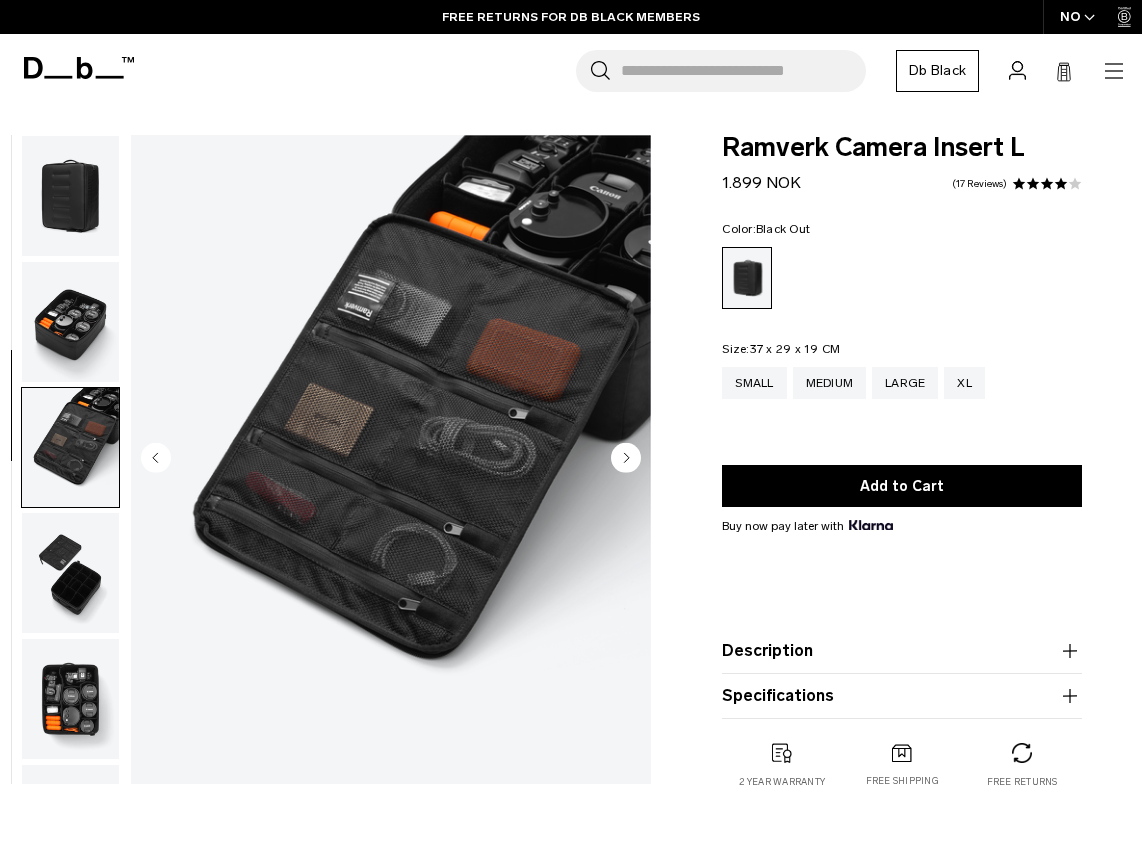 click at bounding box center (70, 322) 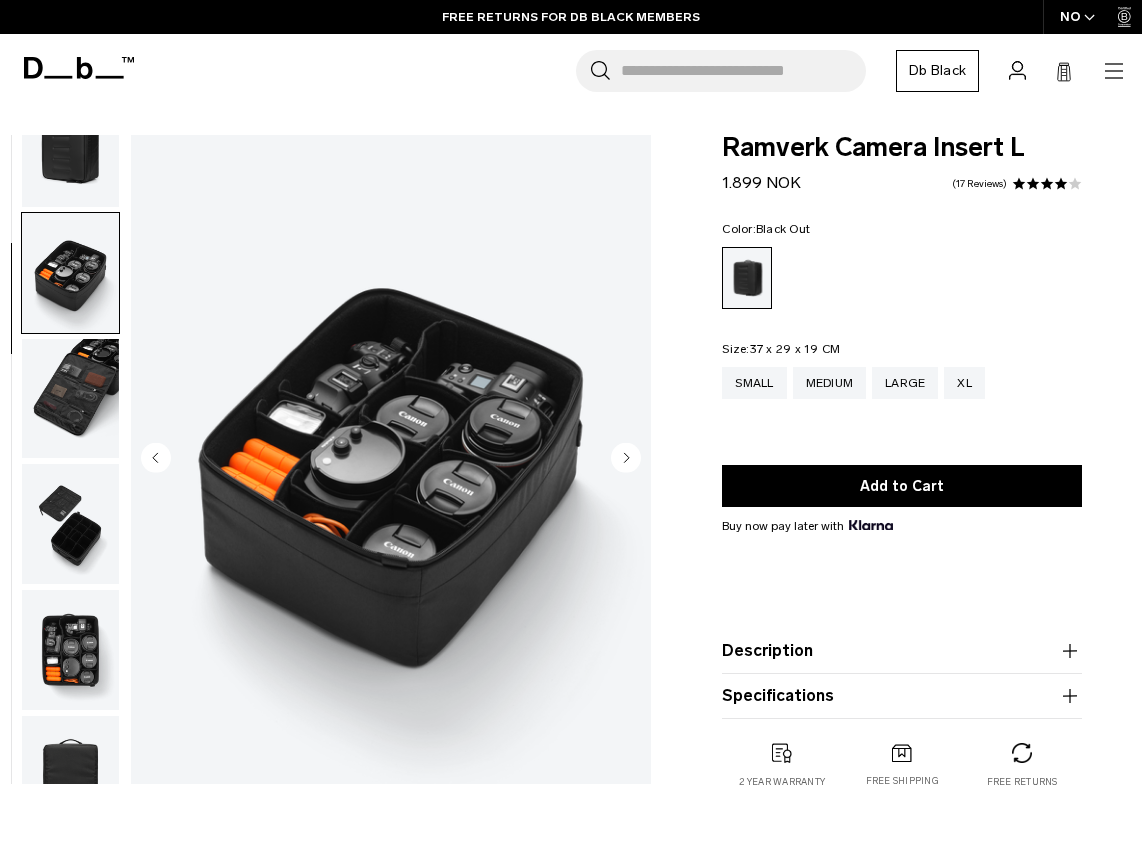 scroll, scrollTop: 101, scrollLeft: 0, axis: vertical 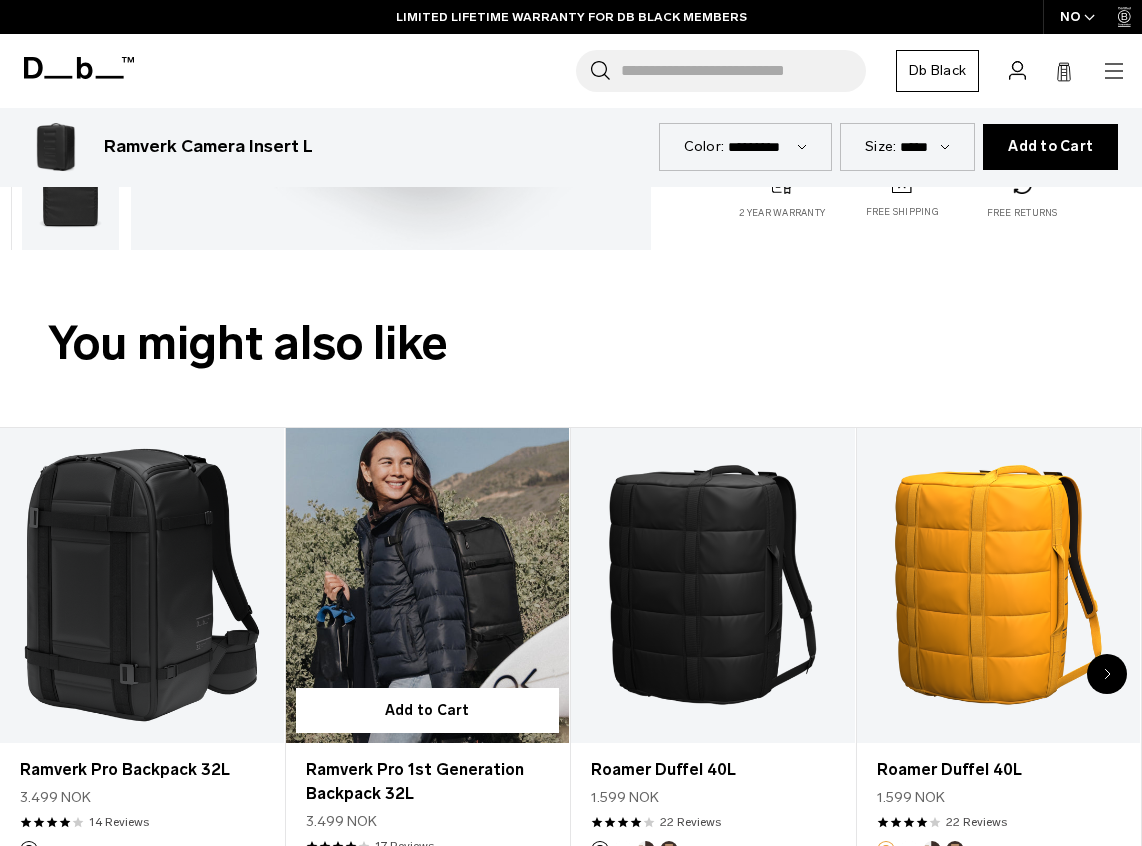 click at bounding box center [428, 585] 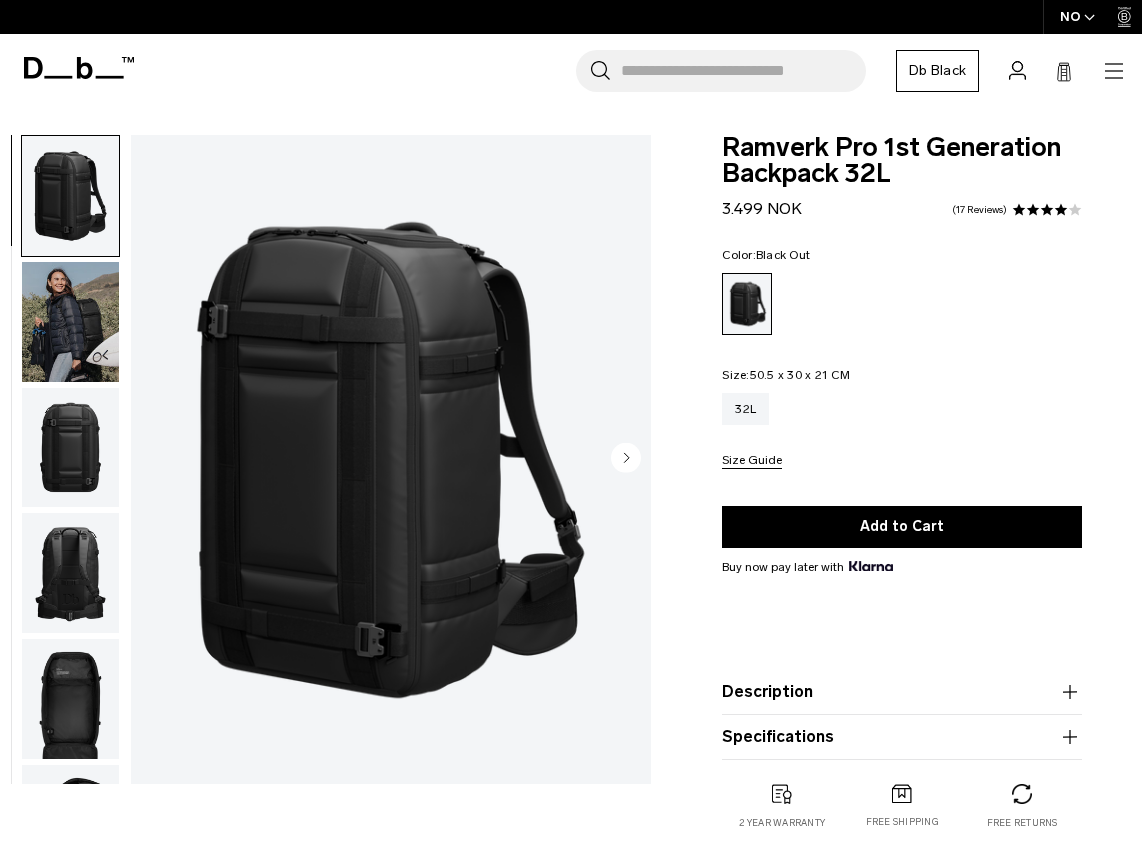scroll, scrollTop: 0, scrollLeft: 0, axis: both 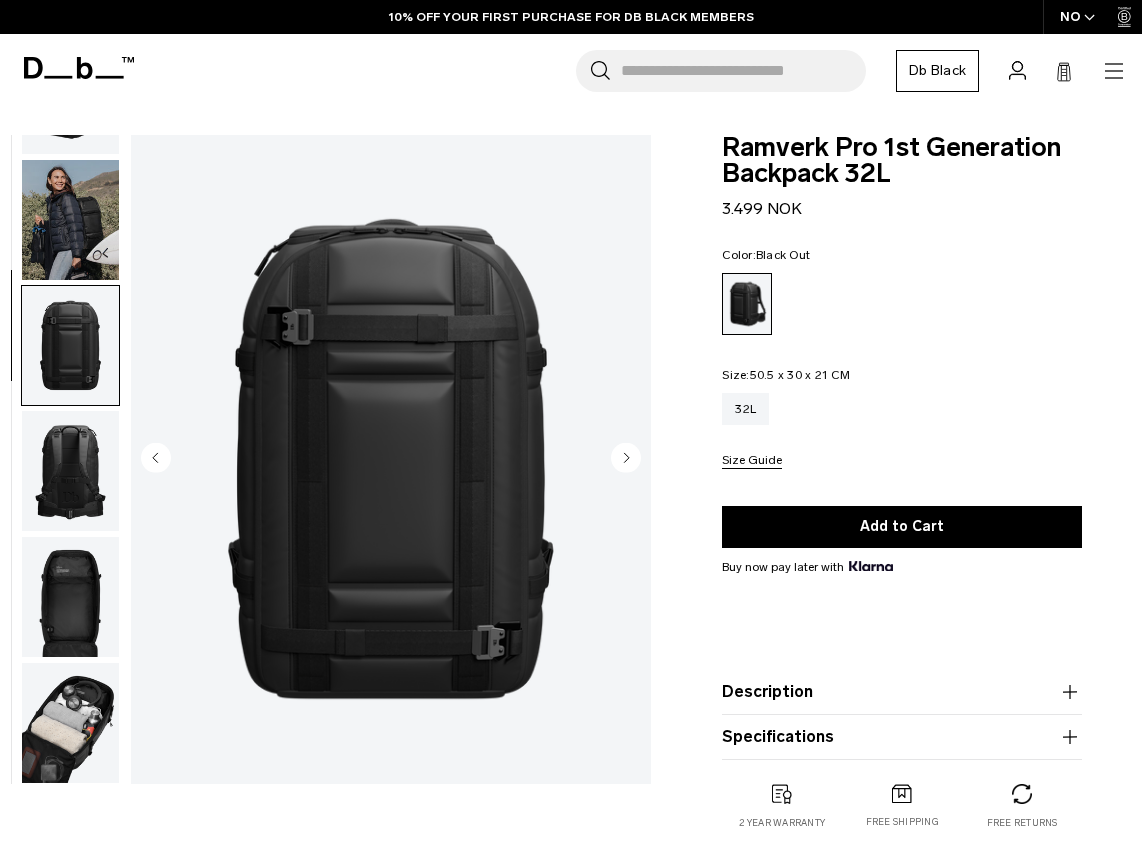 click at bounding box center [70, 459] 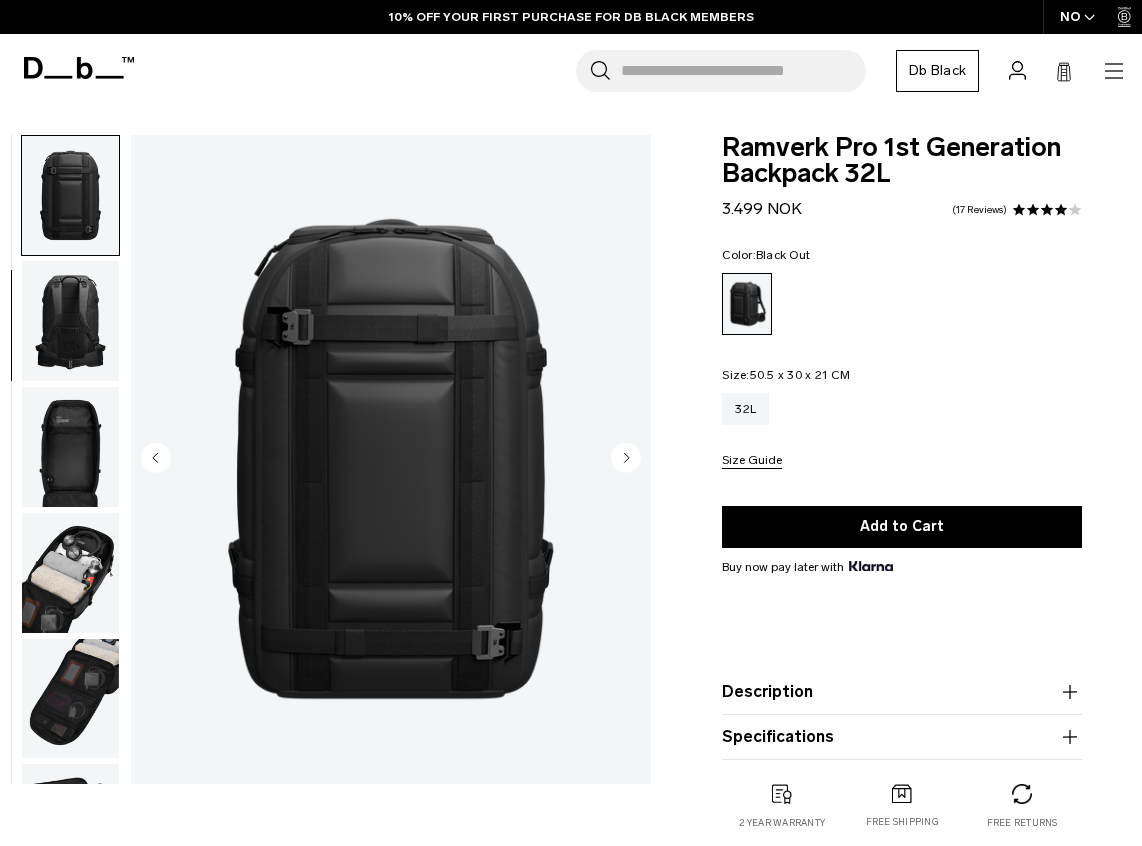 click at bounding box center [70, 447] 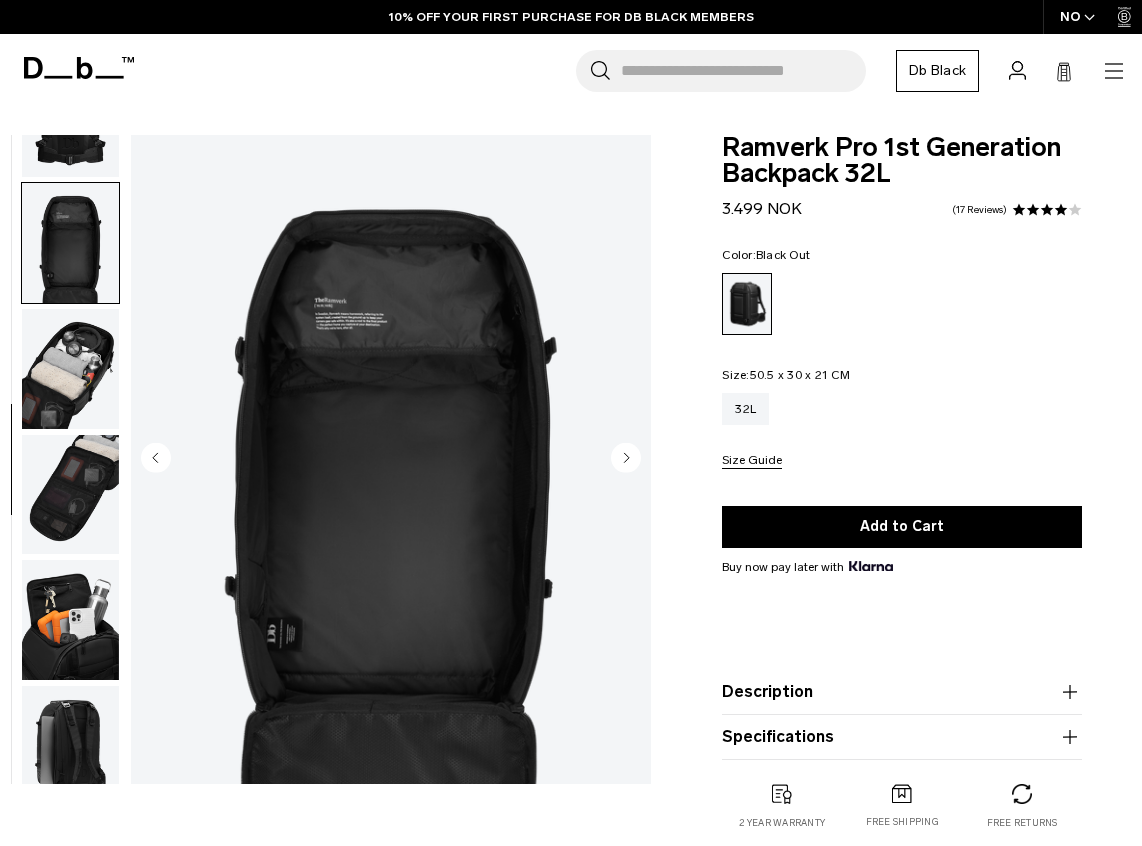 click at bounding box center [70, 495] 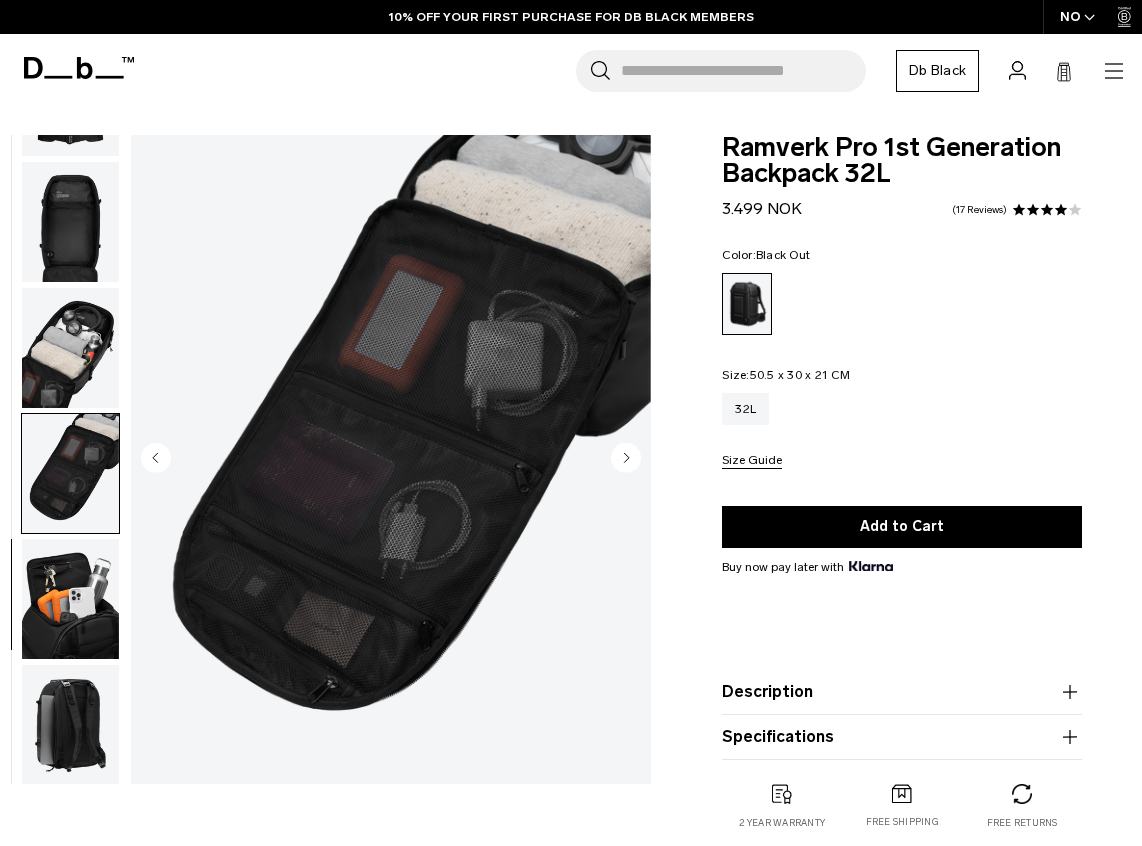 scroll, scrollTop: 479, scrollLeft: 0, axis: vertical 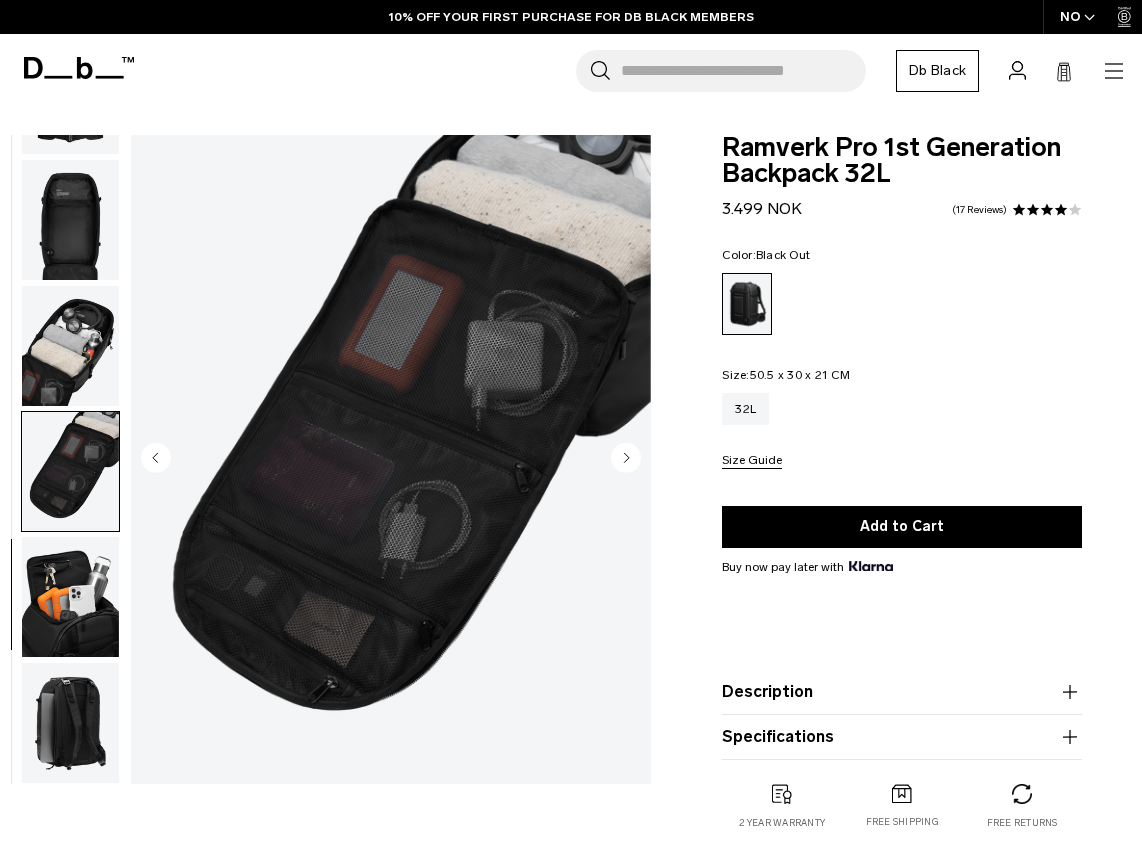click at bounding box center [70, 346] 